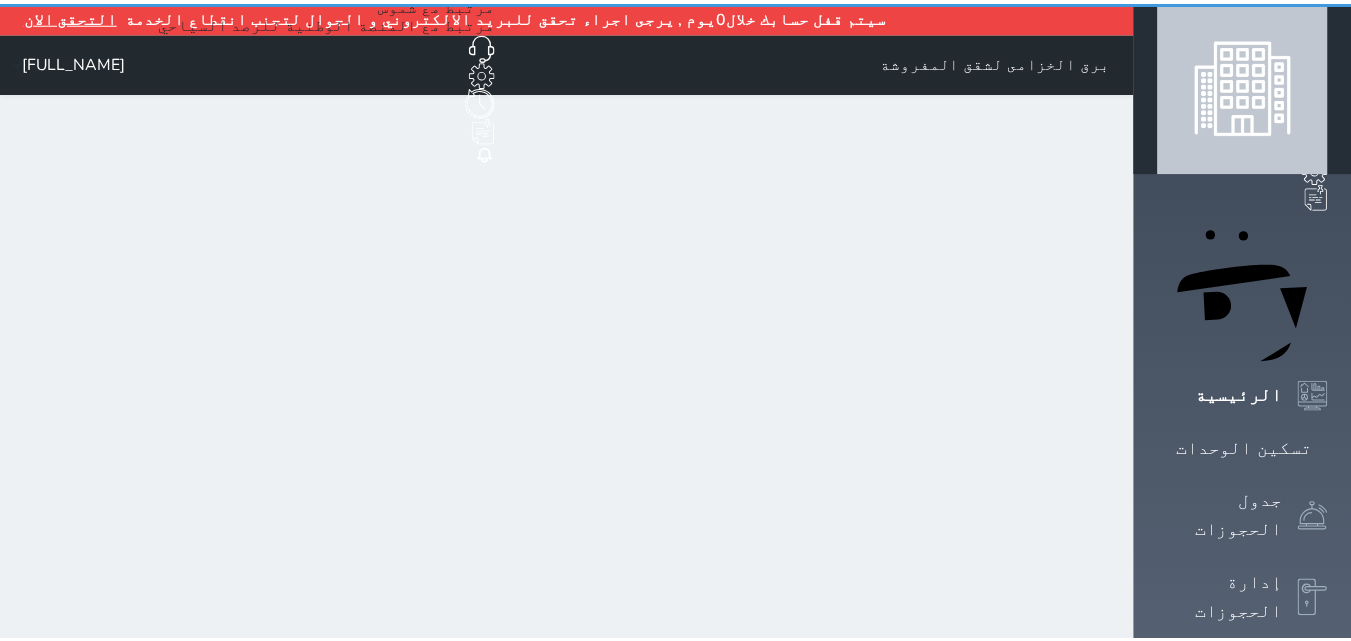 scroll, scrollTop: 0, scrollLeft: 0, axis: both 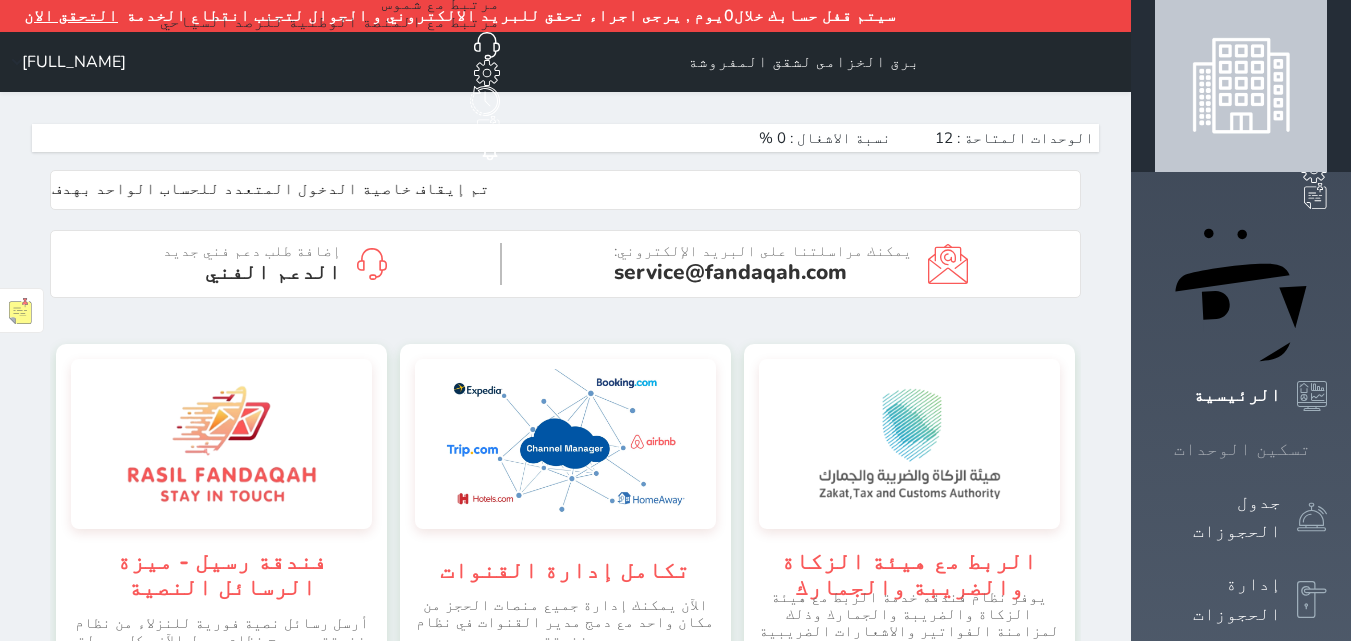 click at bounding box center (1327, 449) 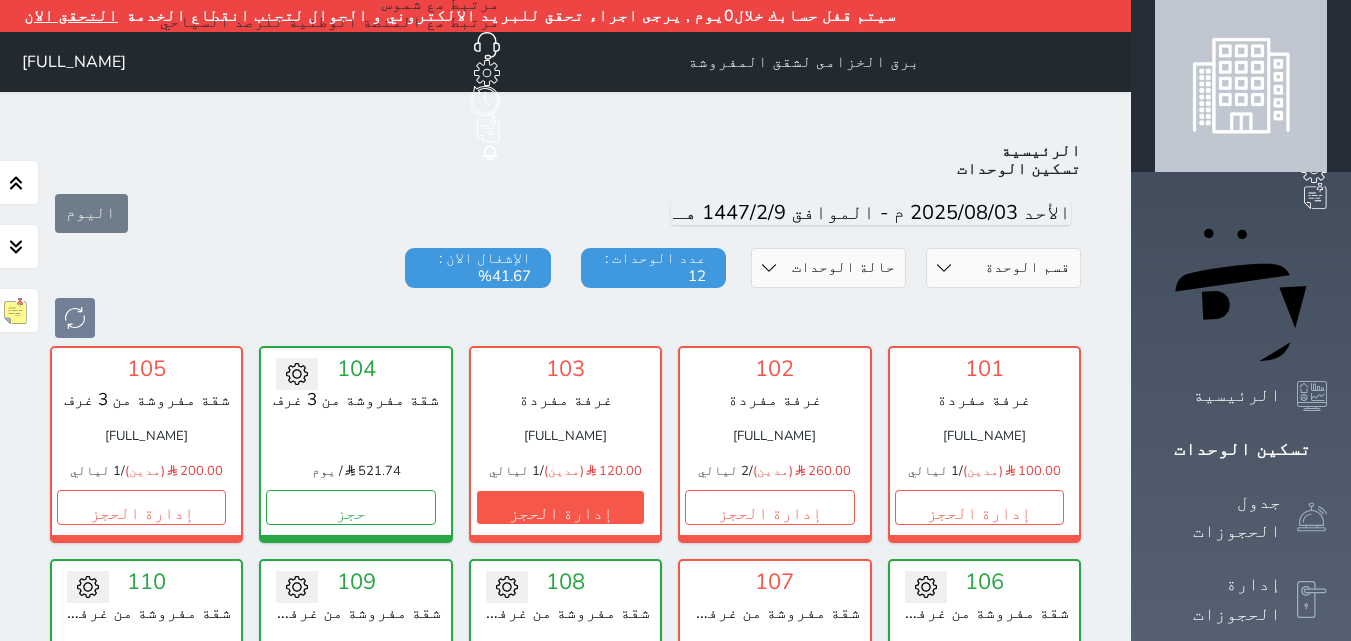 scroll, scrollTop: 110, scrollLeft: 0, axis: vertical 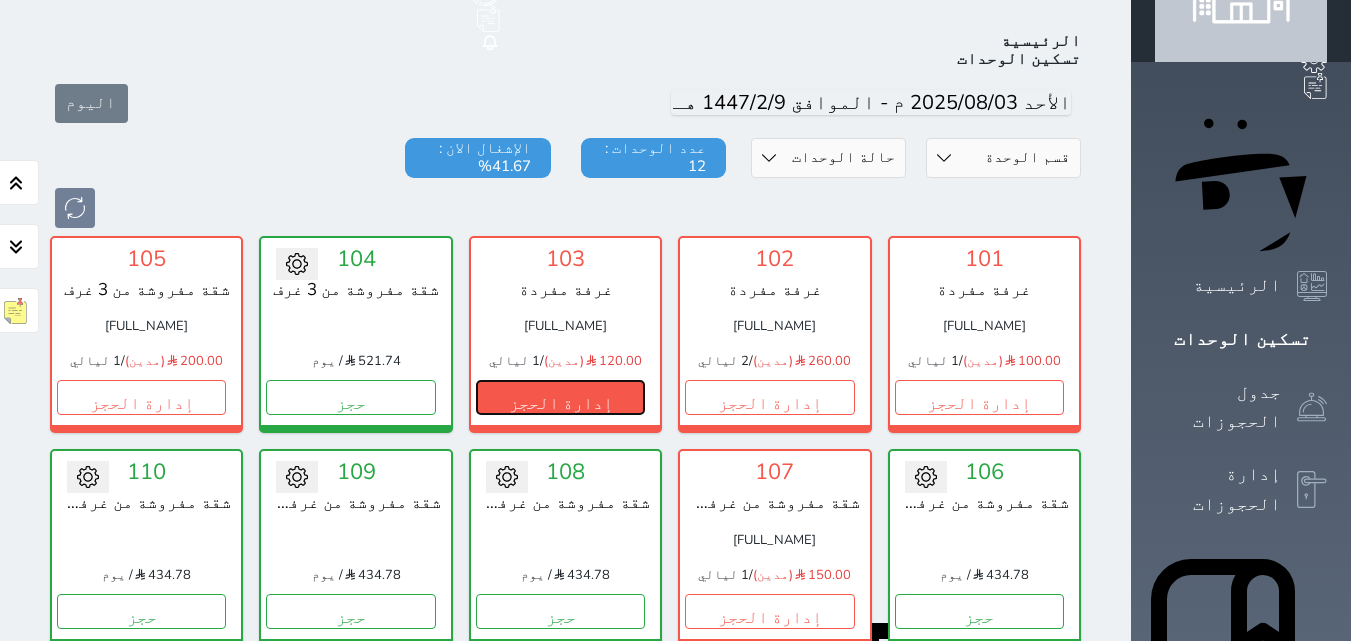 click on "إدارة الحجز" at bounding box center (560, 397) 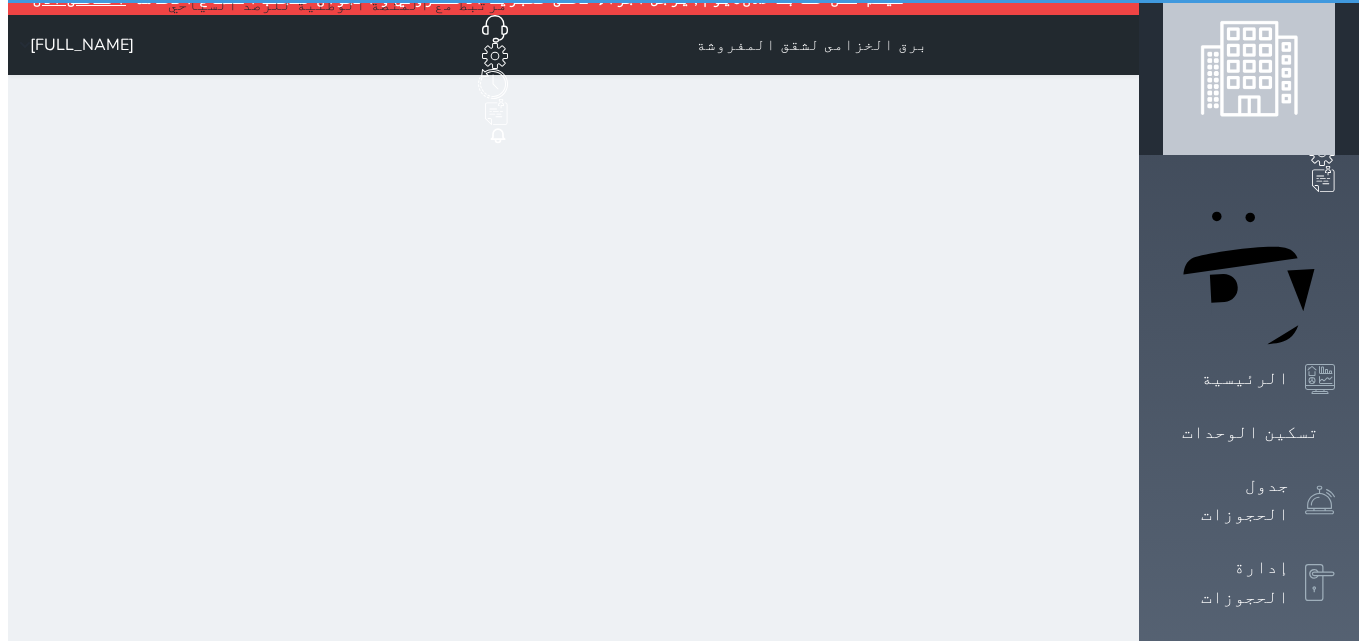 scroll, scrollTop: 0, scrollLeft: 0, axis: both 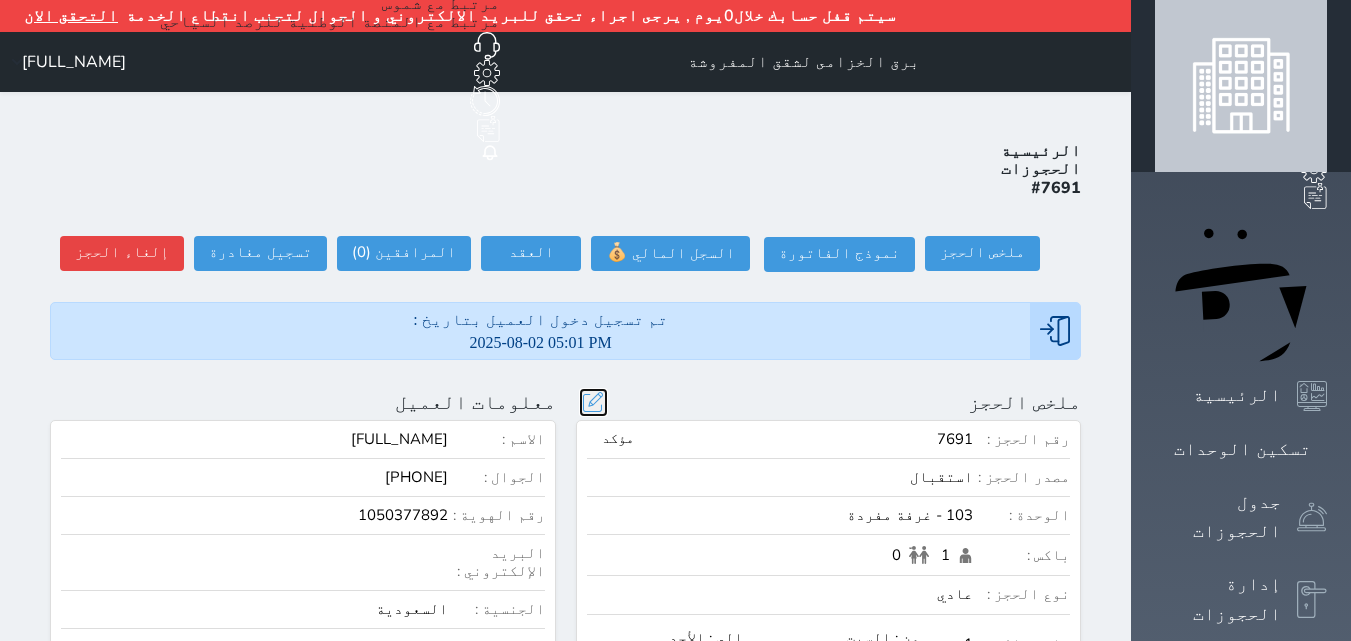 click at bounding box center (593, 402) 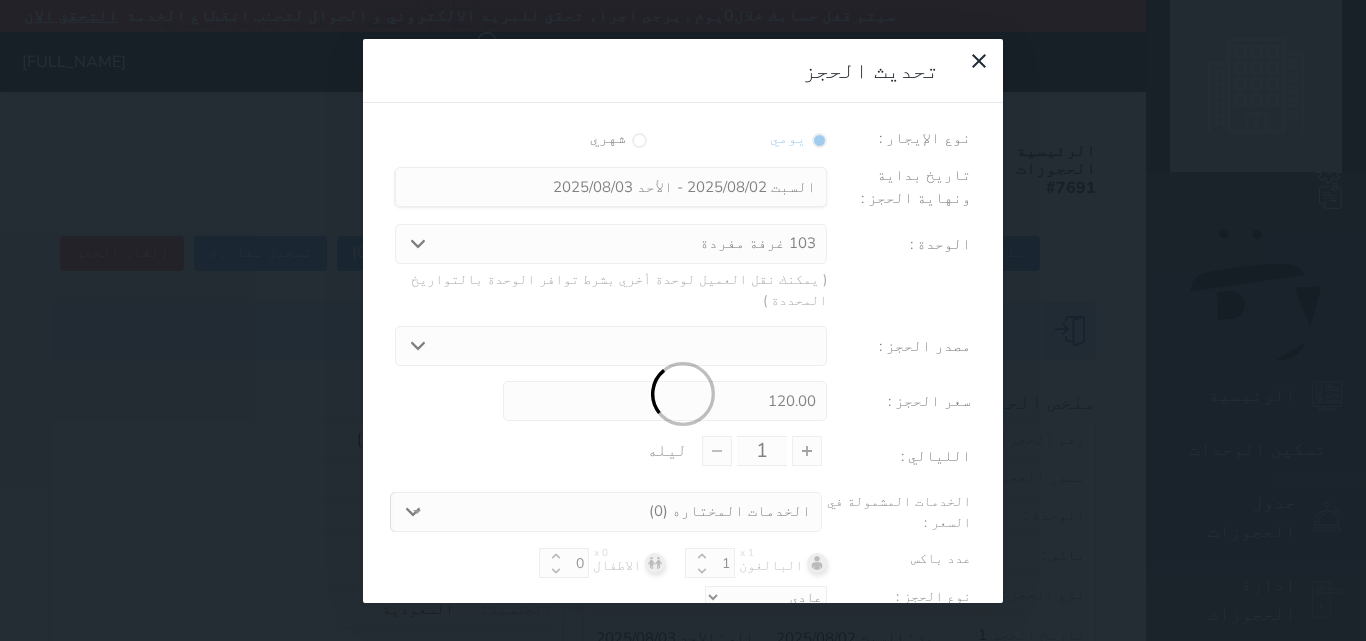 scroll, scrollTop: 45, scrollLeft: 0, axis: vertical 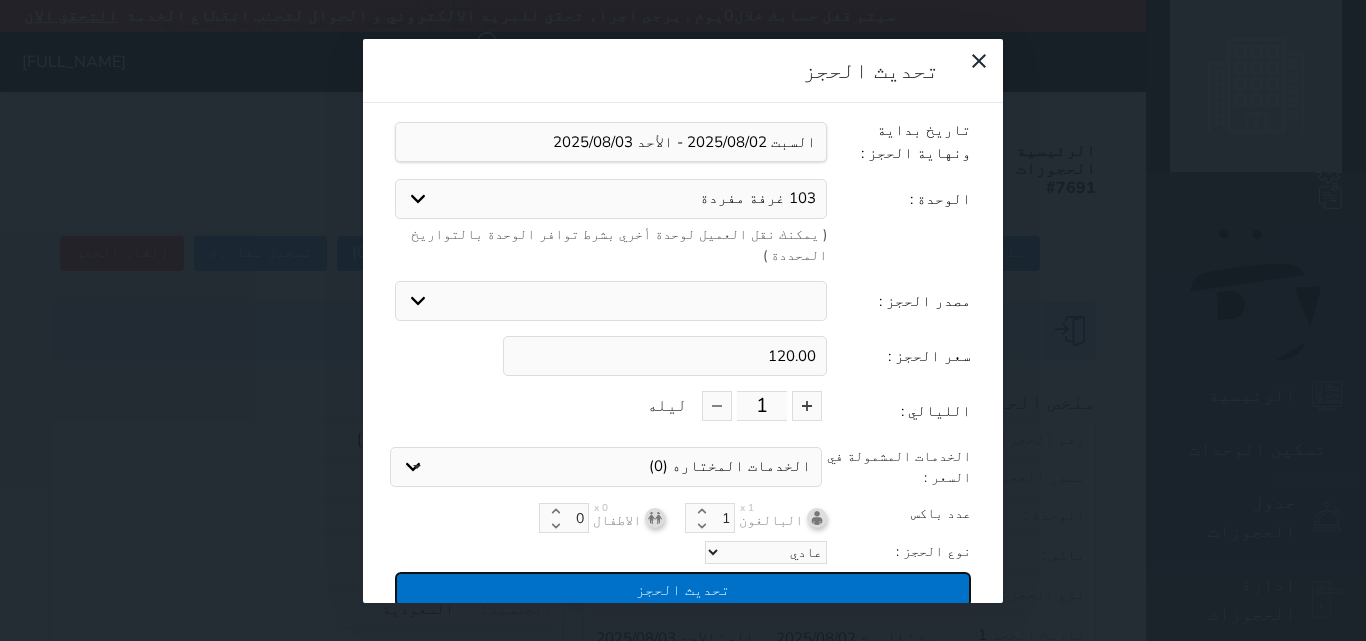 click on "تحديث الحجز" at bounding box center (683, 589) 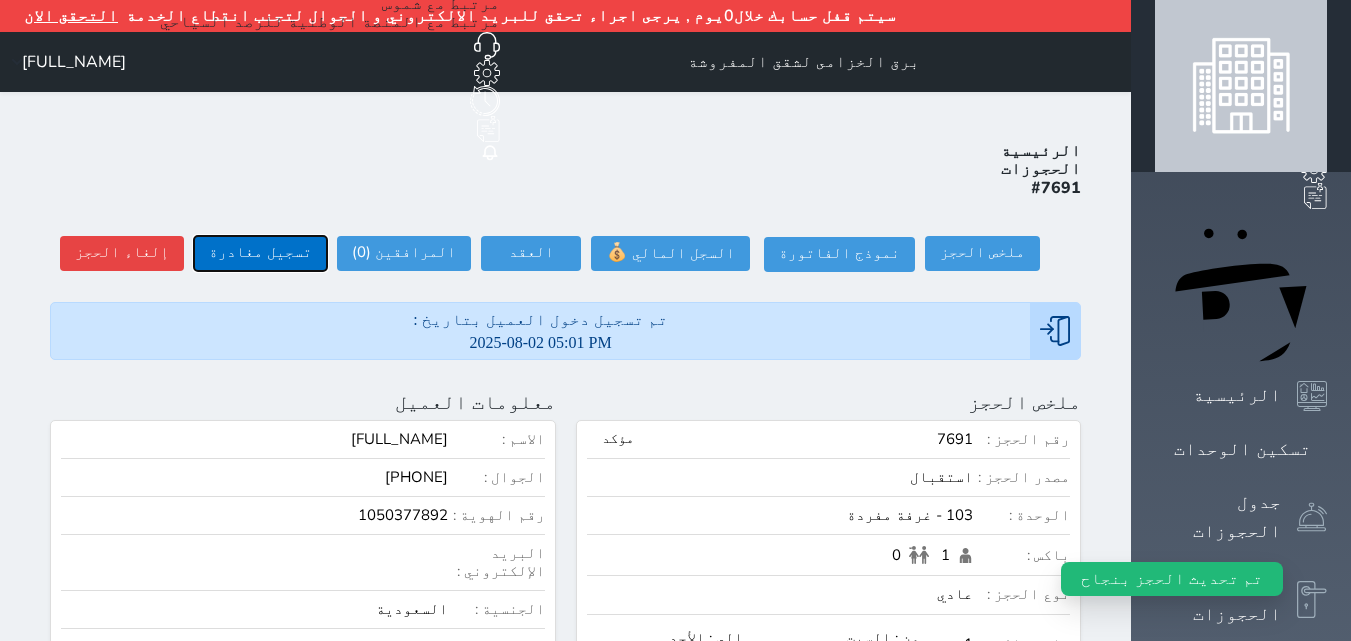 click on "تسجيل مغادرة" at bounding box center (260, 253) 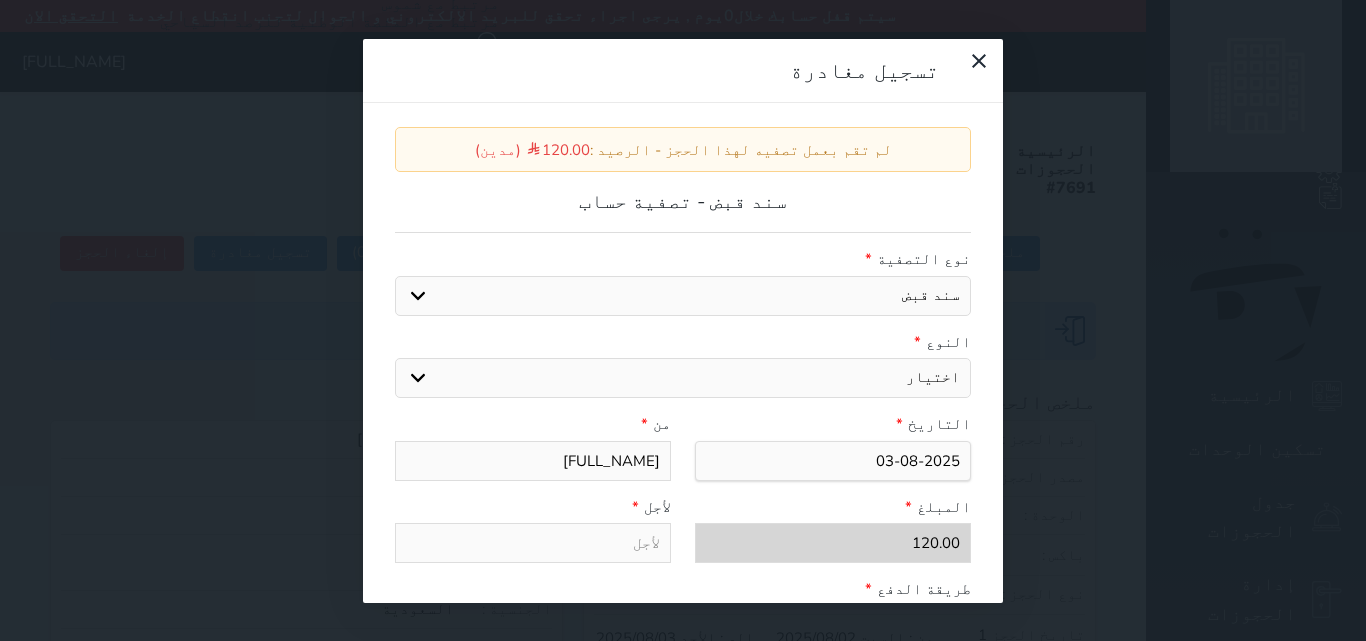 click on "اختيار   مقبوضات عامة
قيمة إيجار
فواتير
عربون
لا ينطبق
آخر
مغسلة
واي فاي - الإنترنت
مواقف السيارات
طعام
الأغذية والمشروبات
مشروبات
المشروبات الباردة
المشروبات الساخنة
الإفطار
غداء
عشاء
مخبز و كعك
حمام سباحة
الصالة الرياضية
سبا و خدمات الجمال
اختيار وإسقاط (خدمات النقل)
ميني بار
كابل - تلفزيون
سرير إضافي
تصفيف الشعر
التسوق" at bounding box center (683, 378) 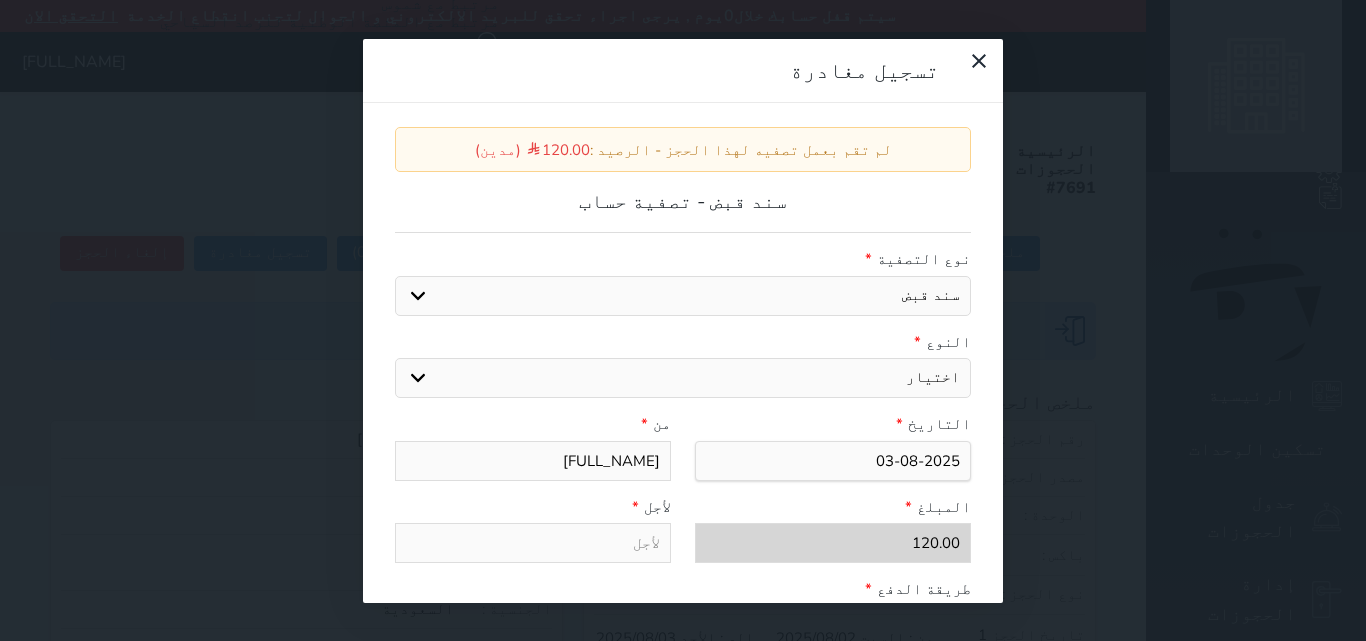 select on "[NUMBER]" 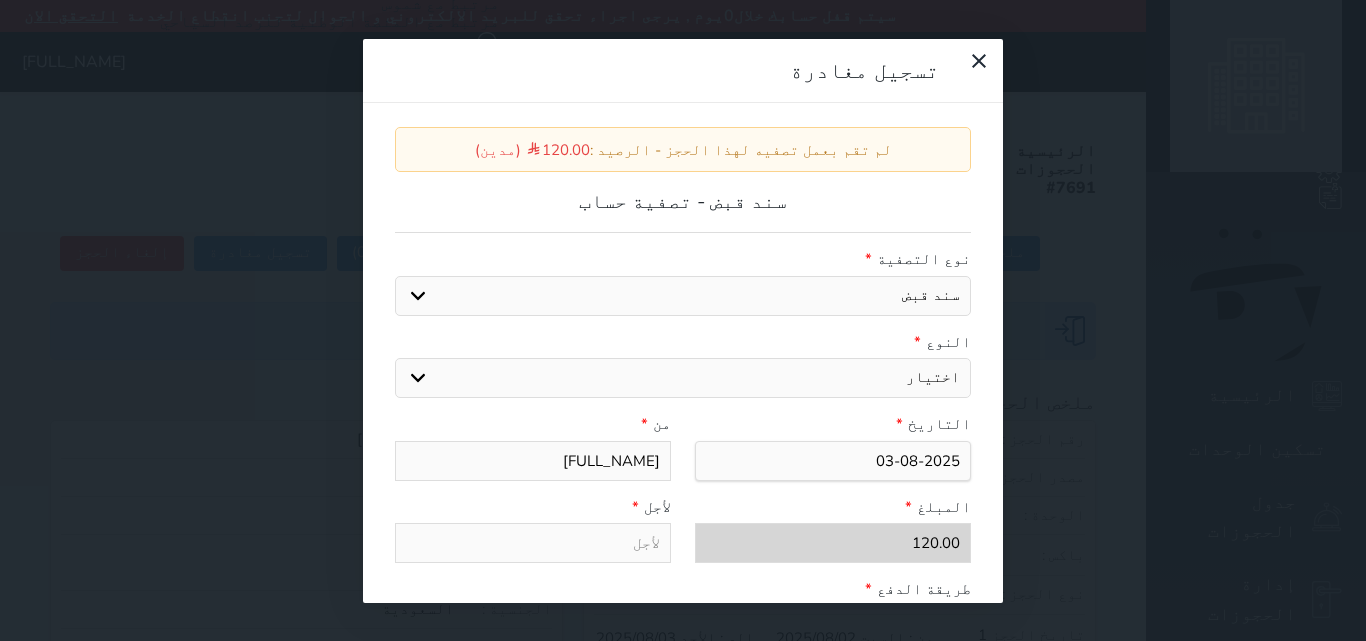 click on "اختيار   مقبوضات عامة
قيمة إيجار
فواتير
عربون
لا ينطبق
آخر
مغسلة
واي فاي - الإنترنت
مواقف السيارات
طعام
الأغذية والمشروبات
مشروبات
المشروبات الباردة
المشروبات الساخنة
الإفطار
غداء
عشاء
مخبز و كعك
حمام سباحة
الصالة الرياضية
سبا و خدمات الجمال
اختيار وإسقاط (خدمات النقل)
ميني بار
كابل - تلفزيون
سرير إضافي
تصفيف الشعر
التسوق" at bounding box center [683, 378] 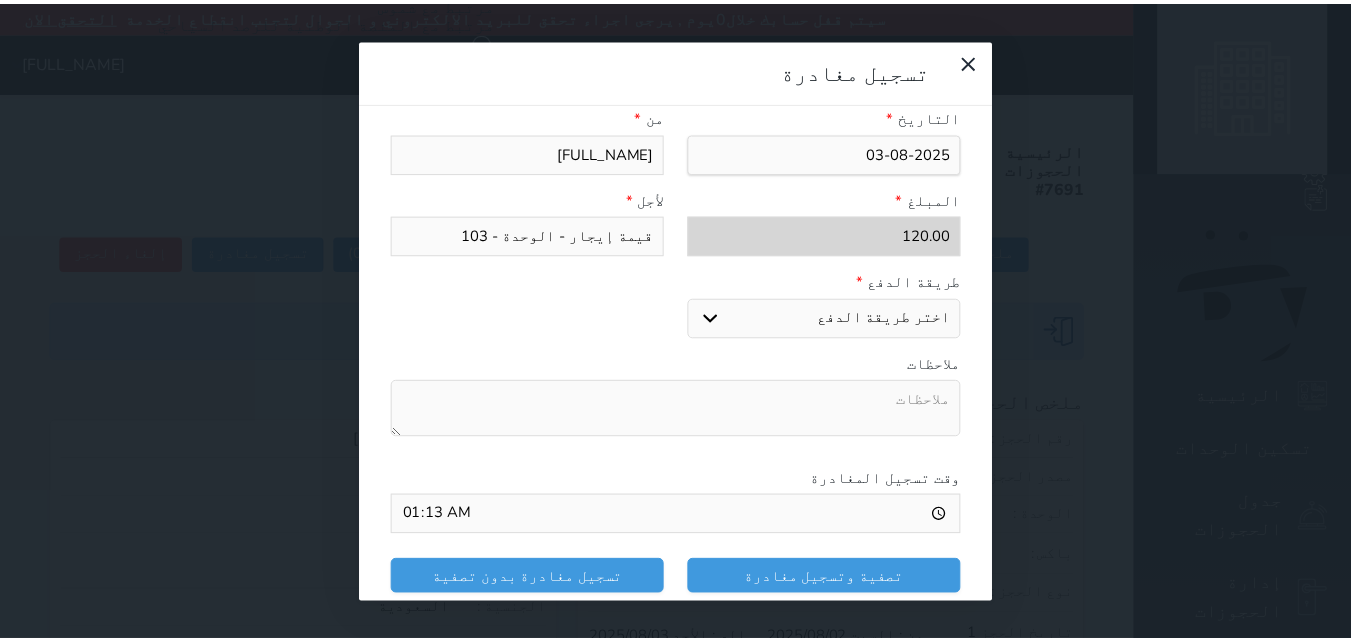 scroll, scrollTop: 309, scrollLeft: 0, axis: vertical 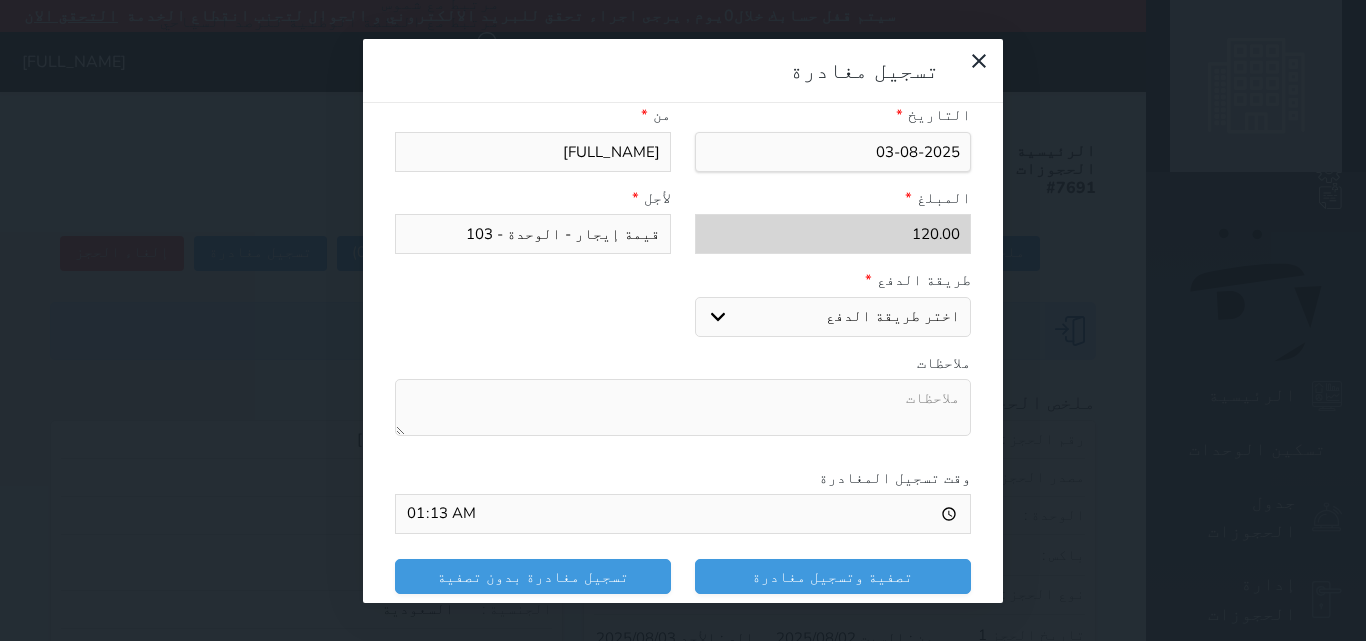 click on "اختر طريقة الدفع   دفع نقدى   تحويل بنكى   مدى   بطاقة ائتمان" at bounding box center [833, 317] 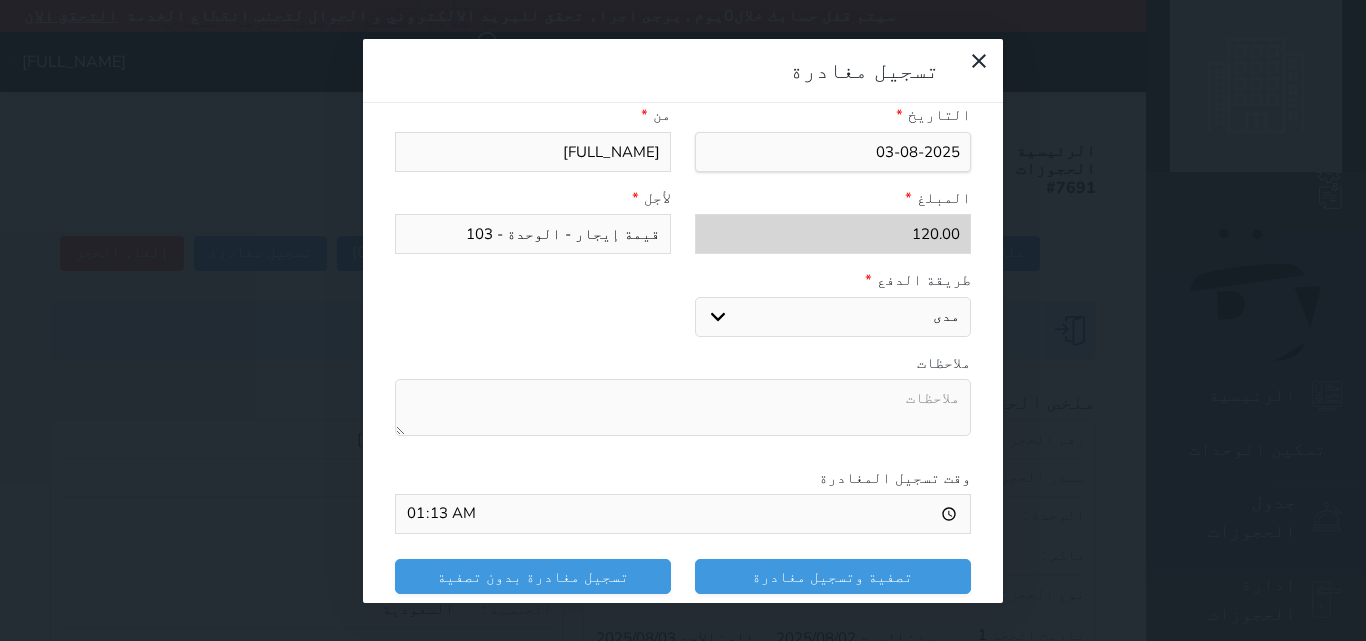 click on "اختر طريقة الدفع   دفع نقدى   تحويل بنكى   مدى   بطاقة ائتمان" at bounding box center [833, 317] 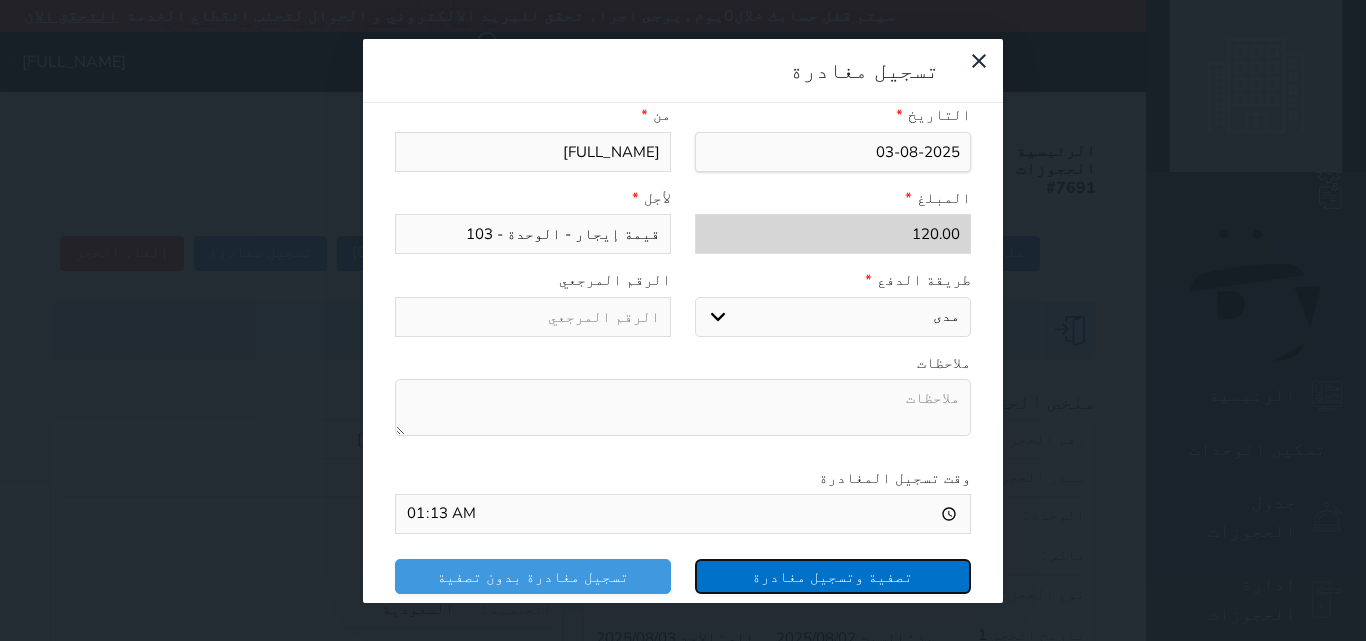 click on "تصفية وتسجيل مغادرة" at bounding box center [833, 576] 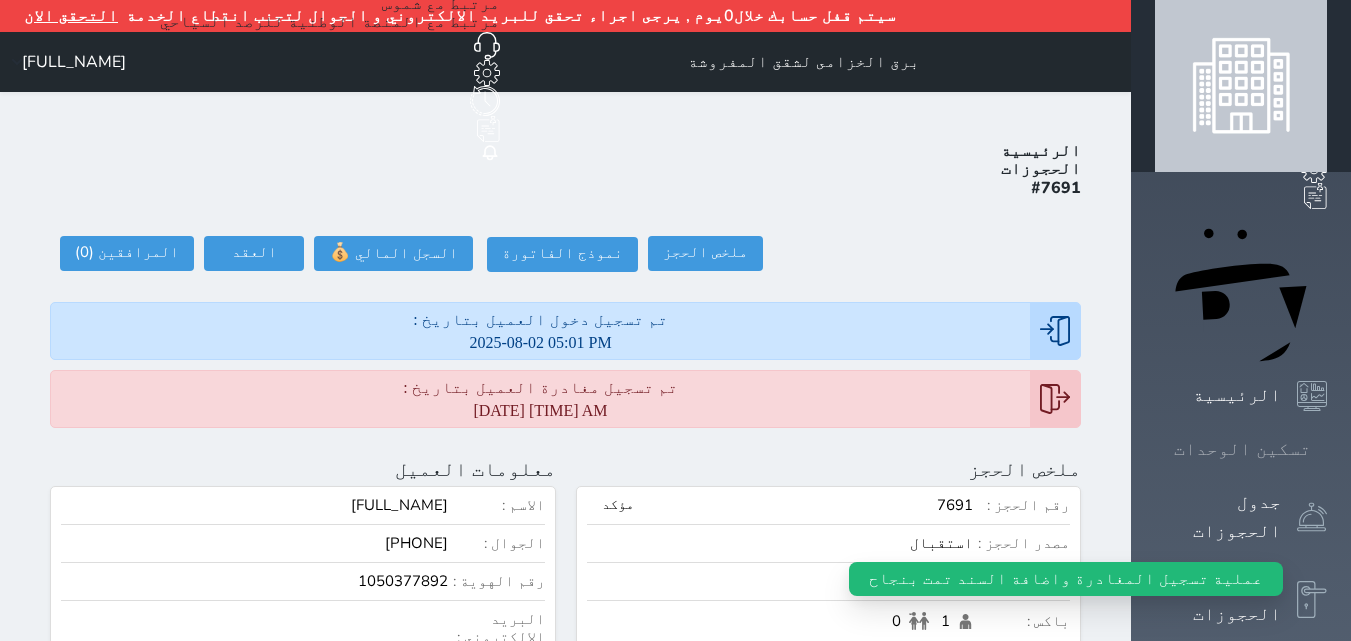 click 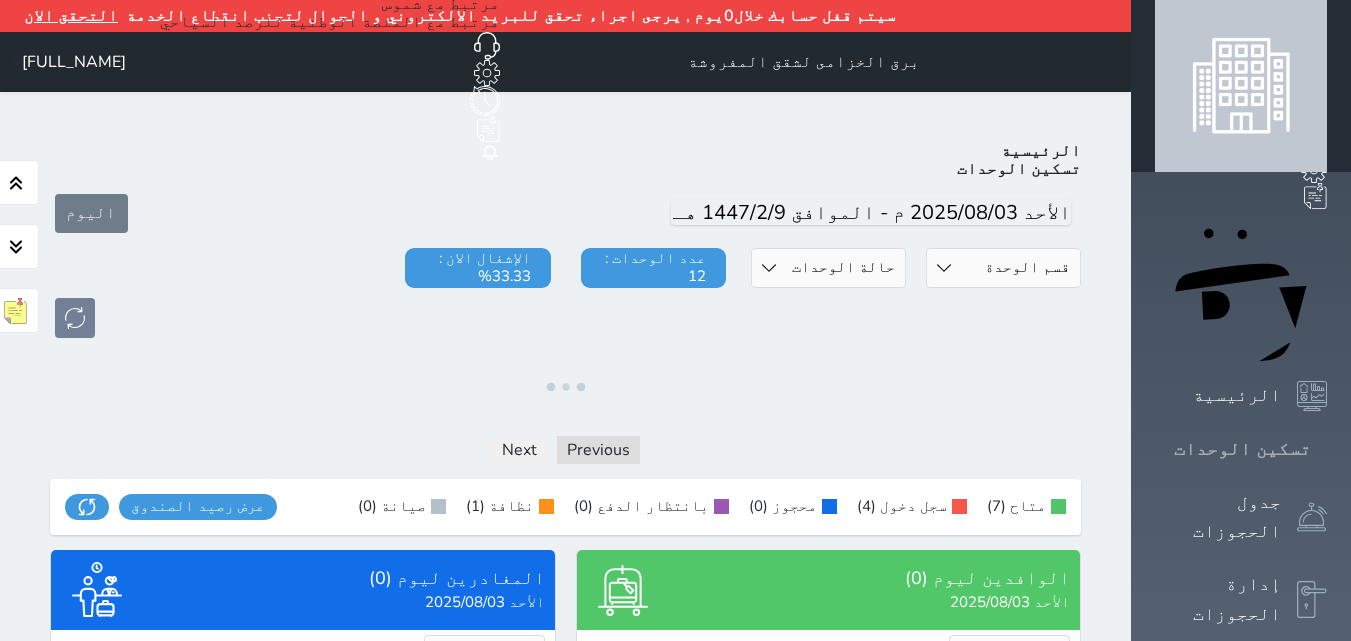click at bounding box center [1327, 449] 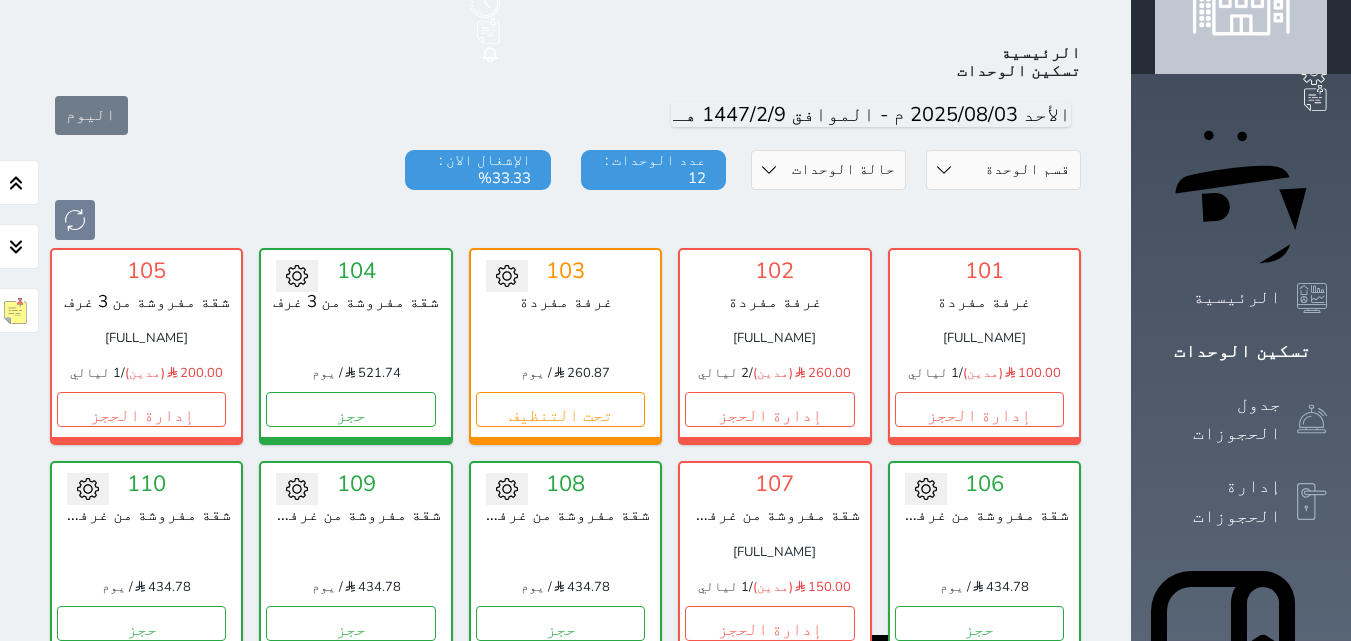 scroll, scrollTop: 110, scrollLeft: 0, axis: vertical 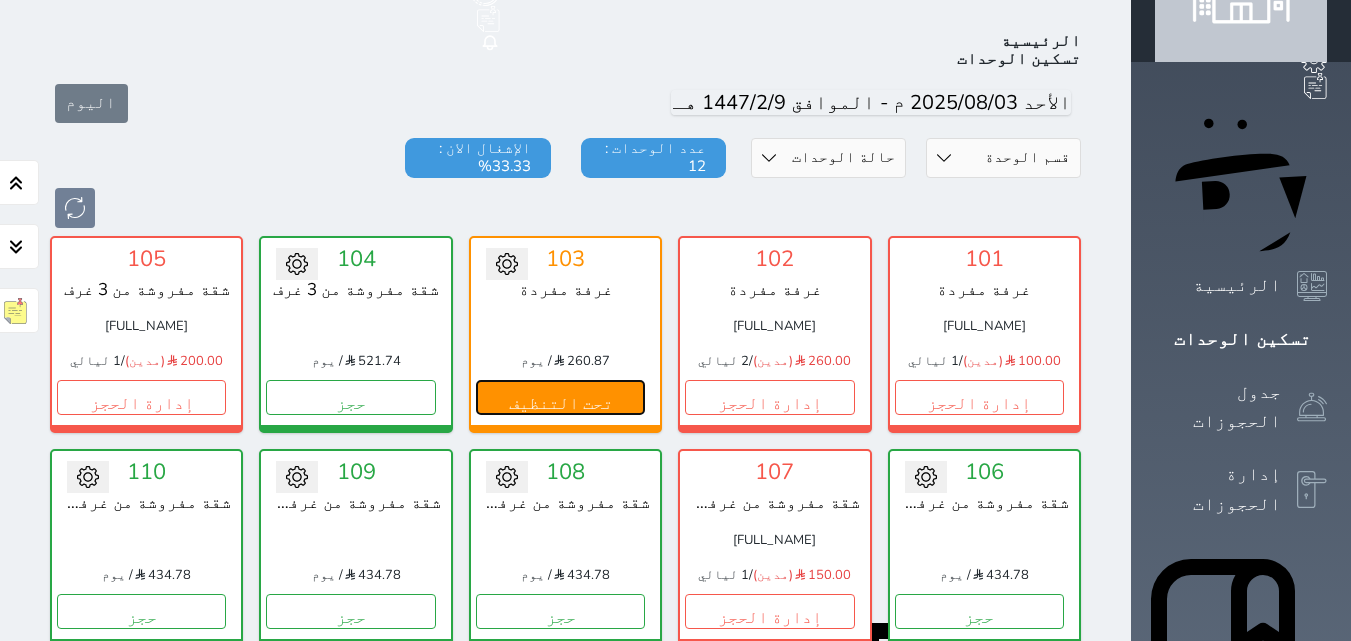 click on "تحت التنظيف" at bounding box center [560, 397] 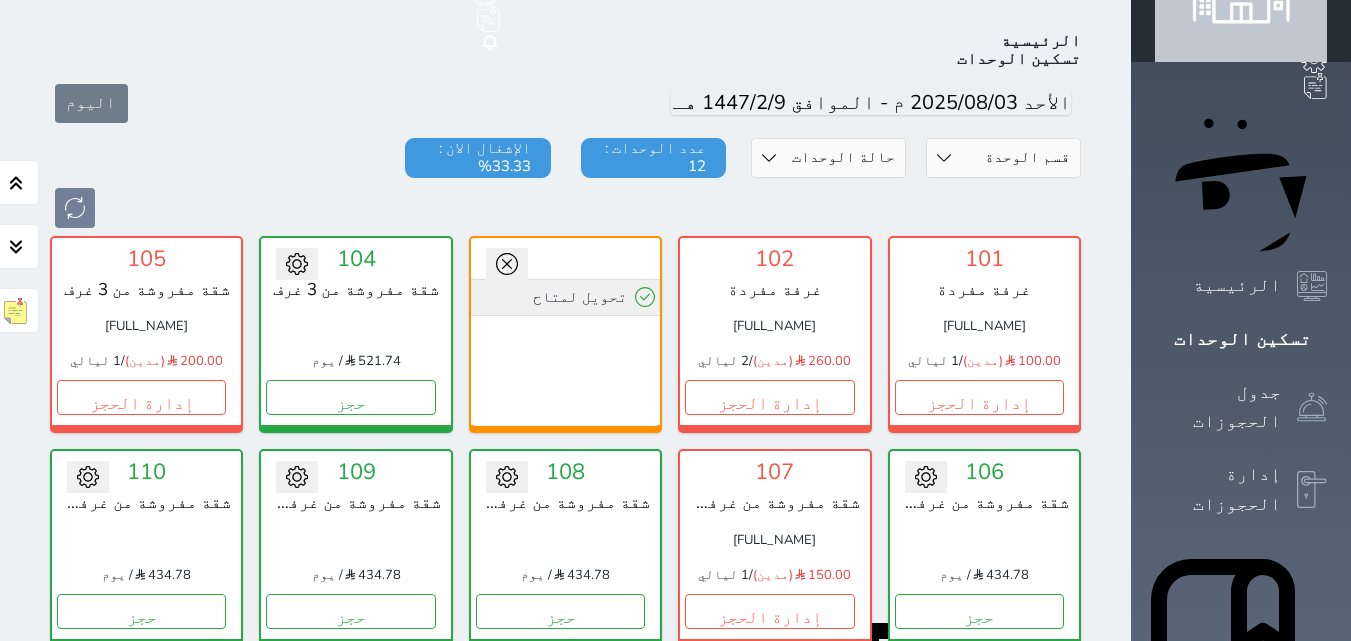 click on "تحويل لمتاح" at bounding box center (565, 297) 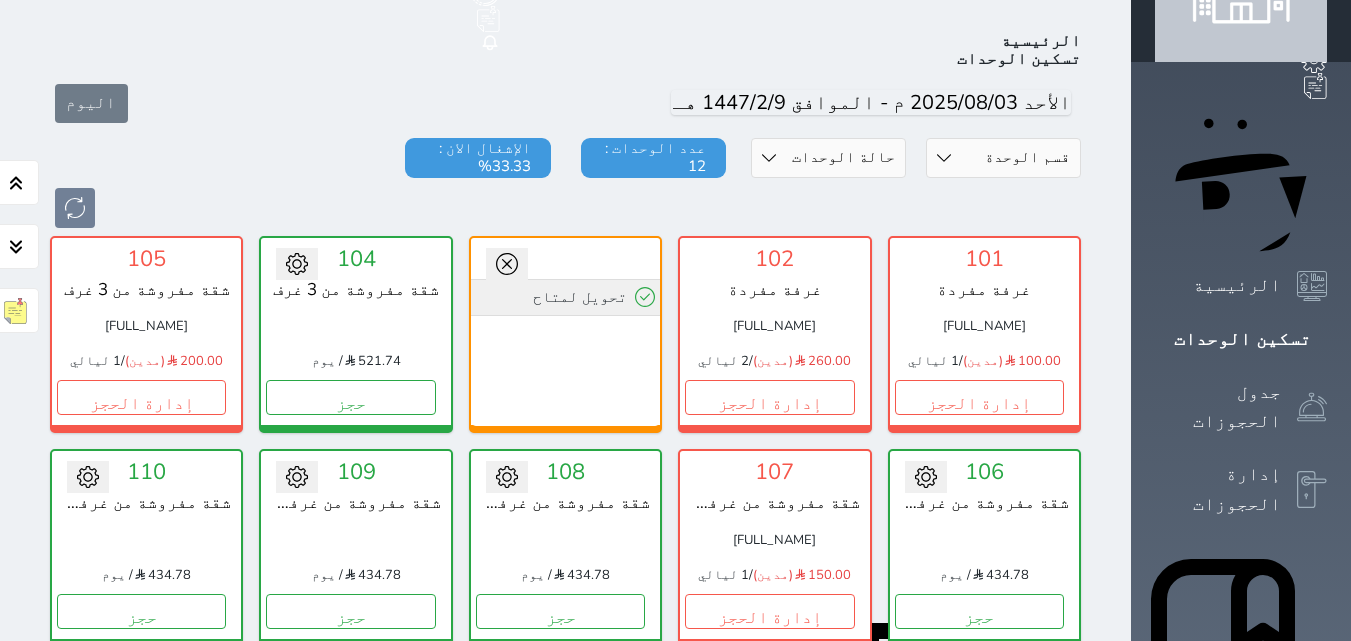 click on "تحويل لمتاح" at bounding box center [565, 297] 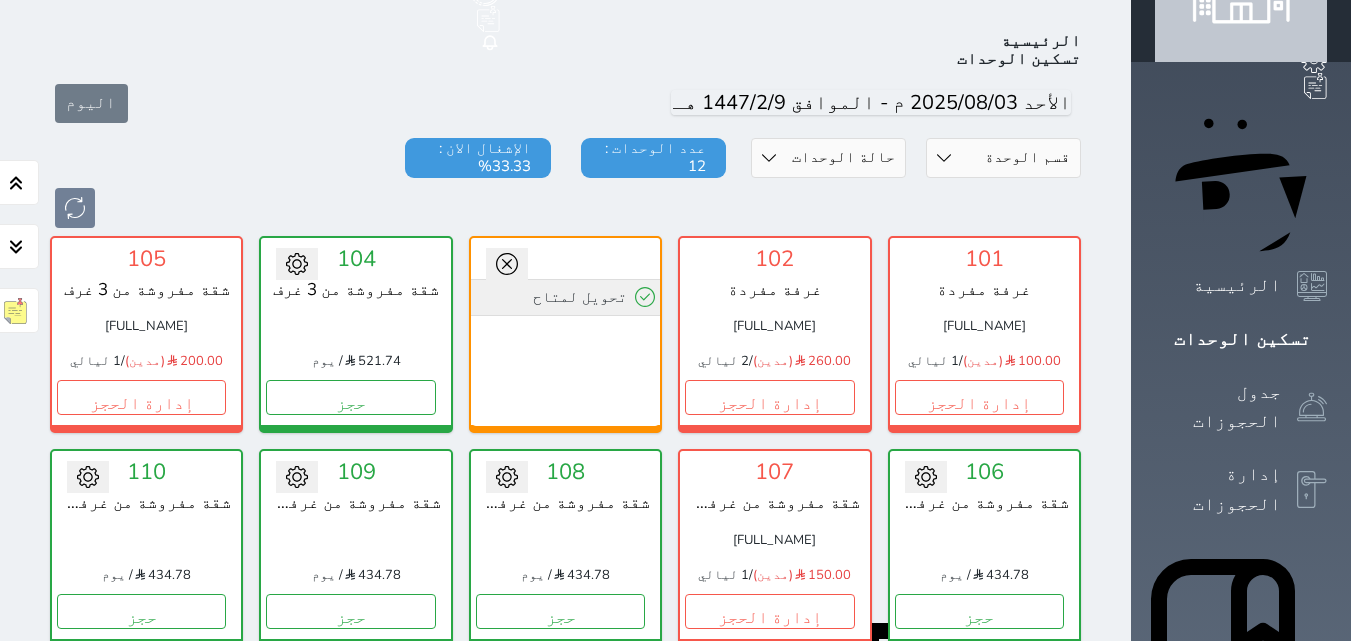 click on "تحويل لمتاح" at bounding box center [565, 297] 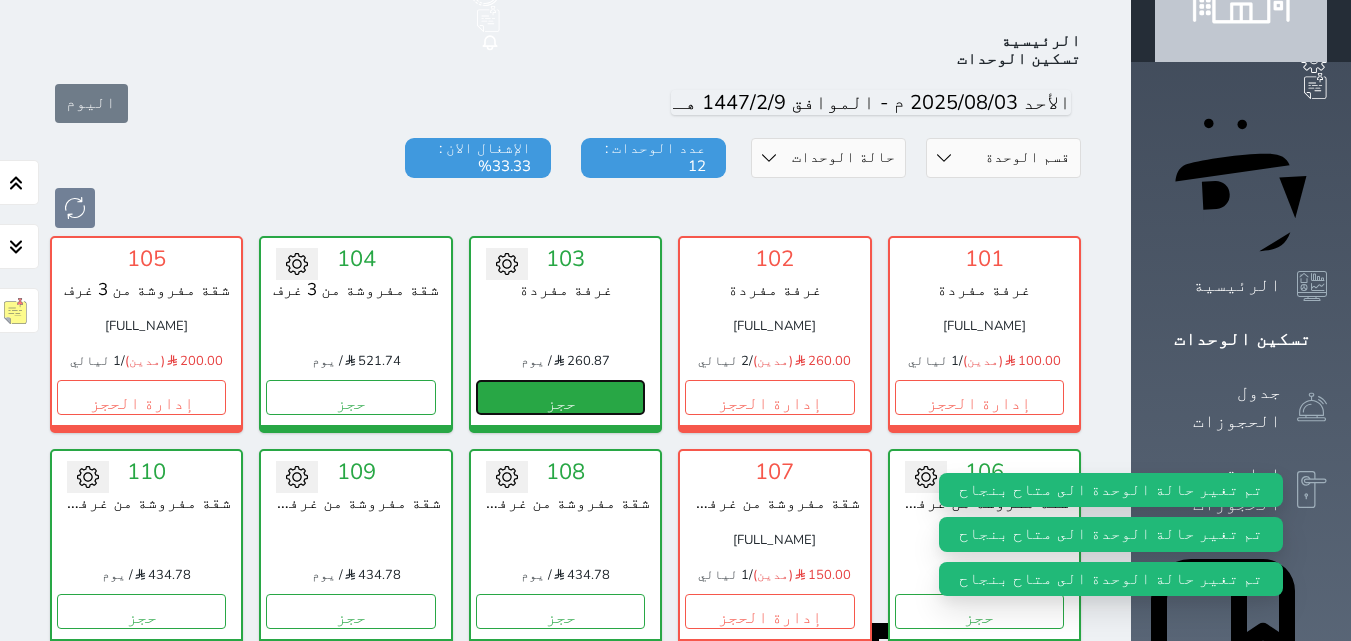 click on "حجز" at bounding box center [560, 397] 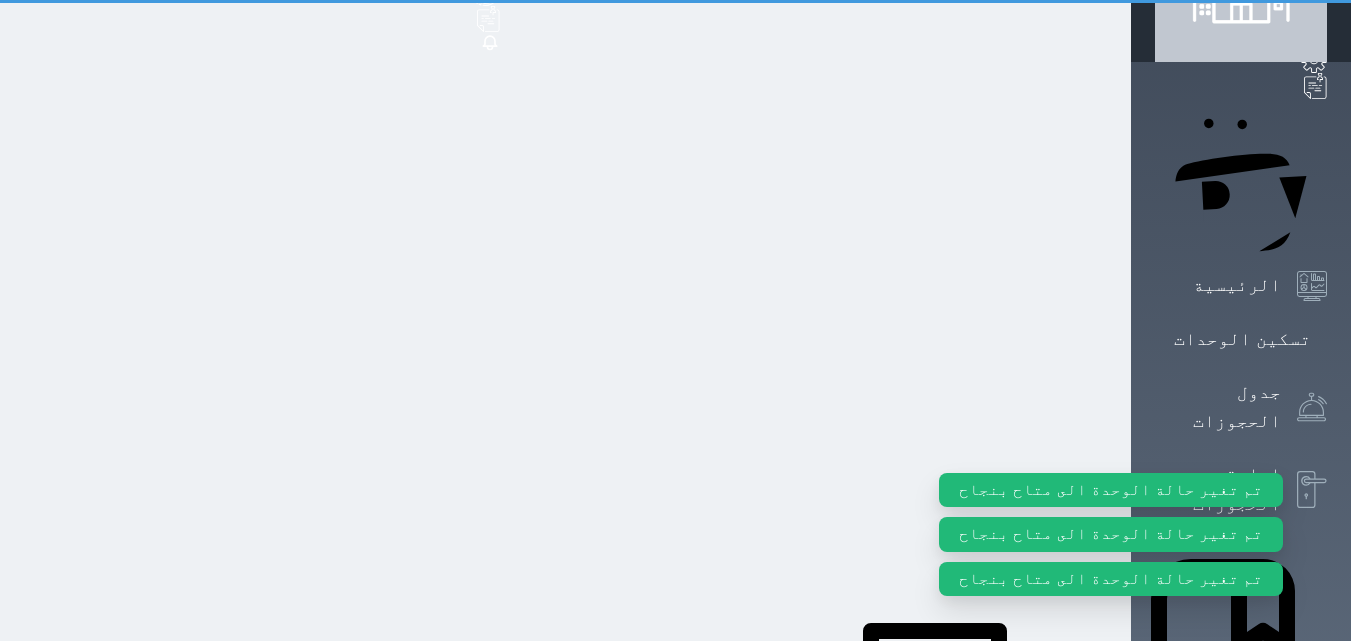 scroll, scrollTop: 91, scrollLeft: 0, axis: vertical 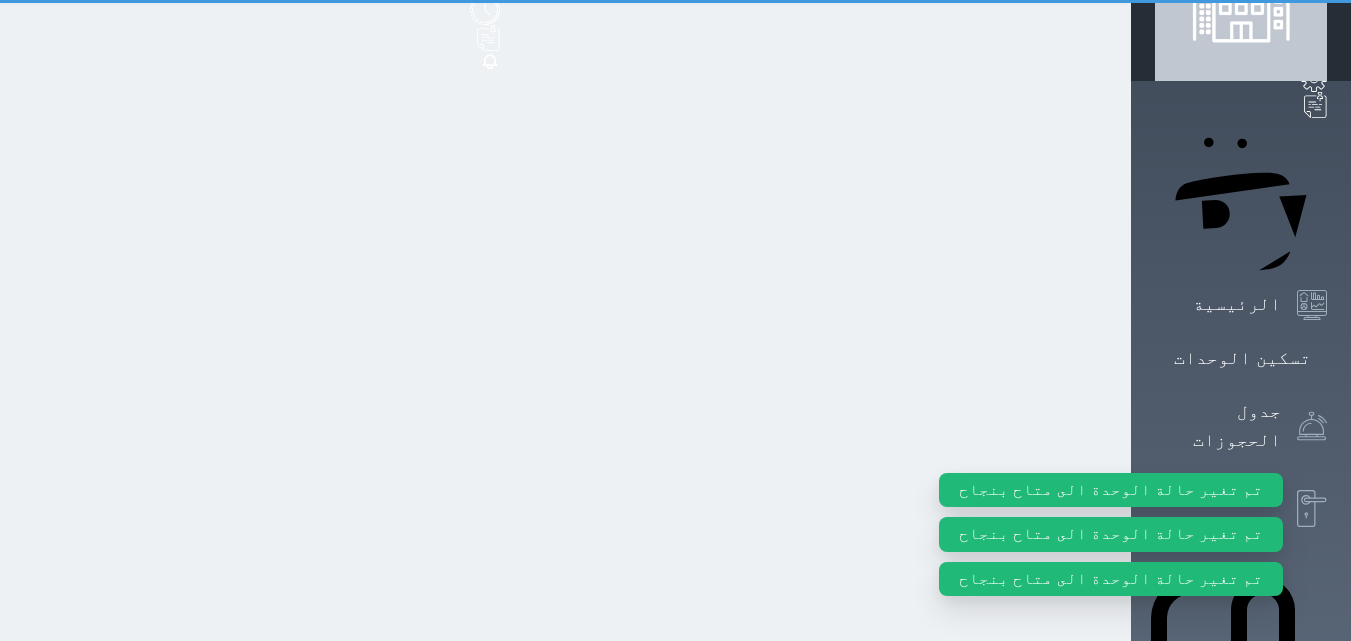 select on "1" 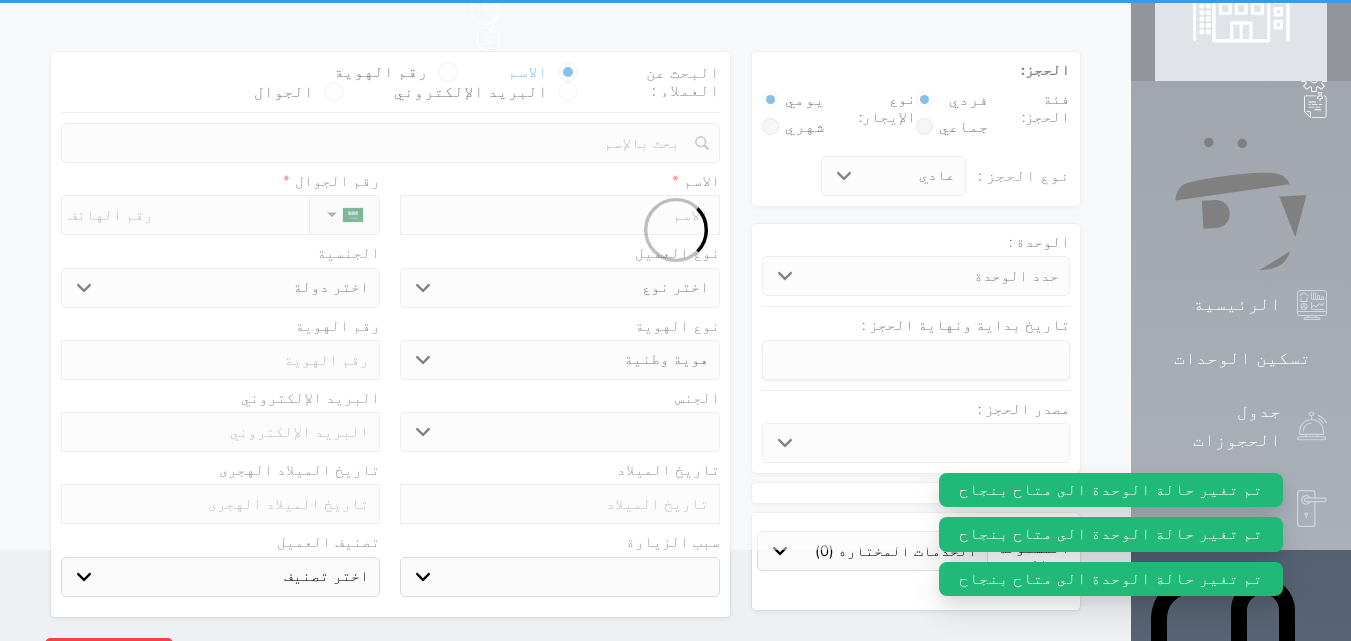 scroll, scrollTop: 0, scrollLeft: 0, axis: both 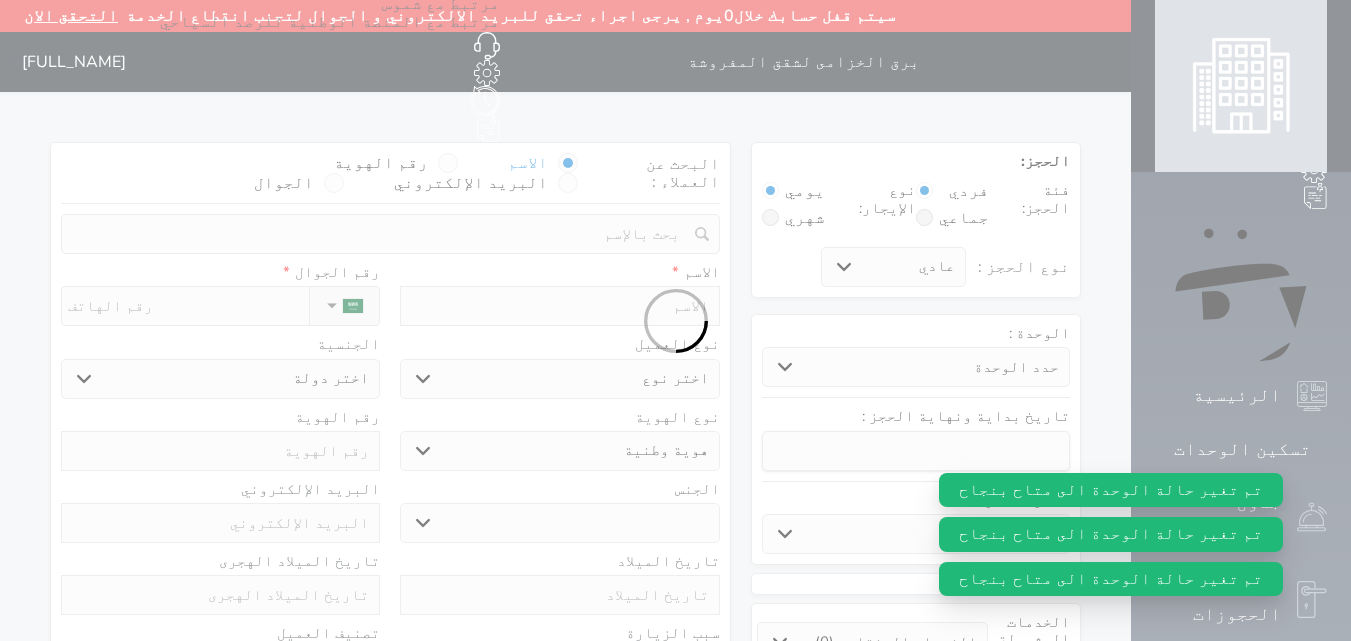 select 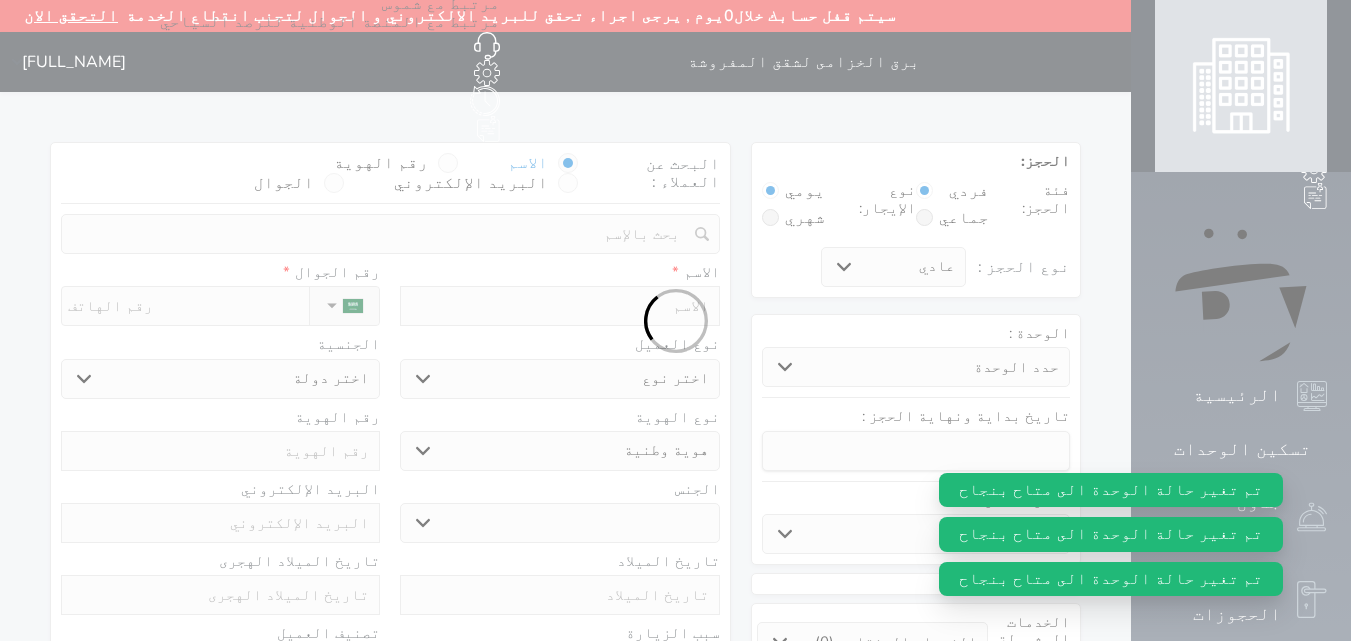 select 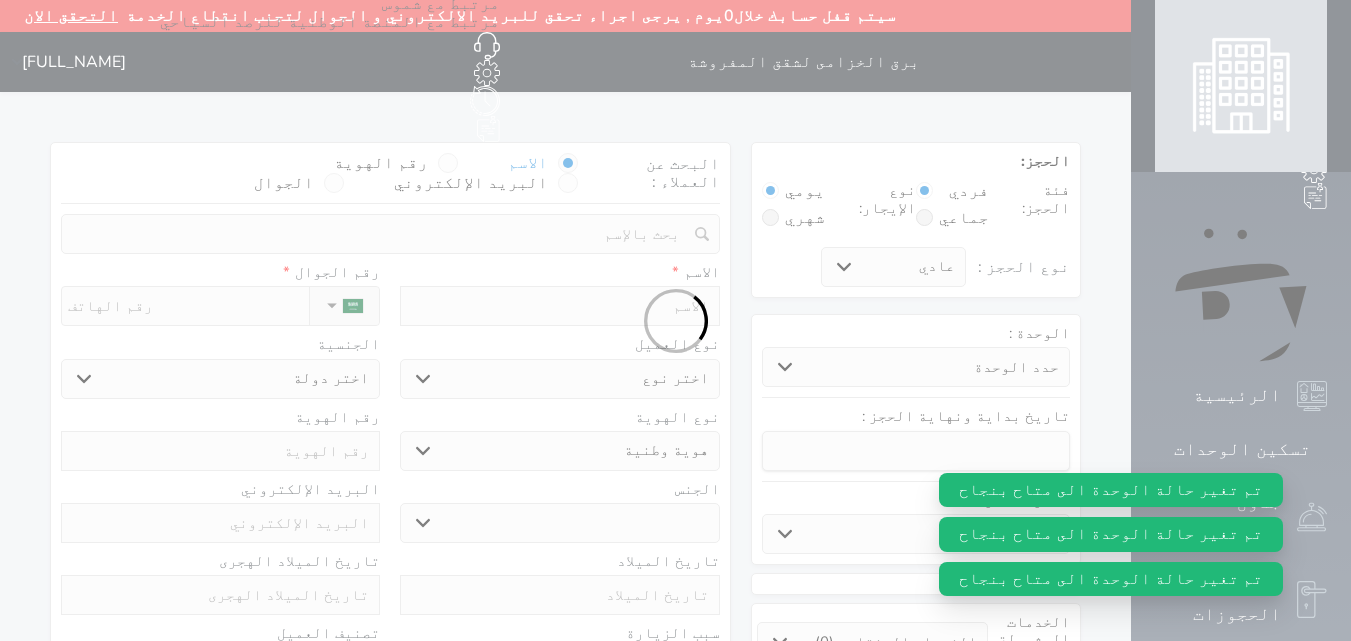 select 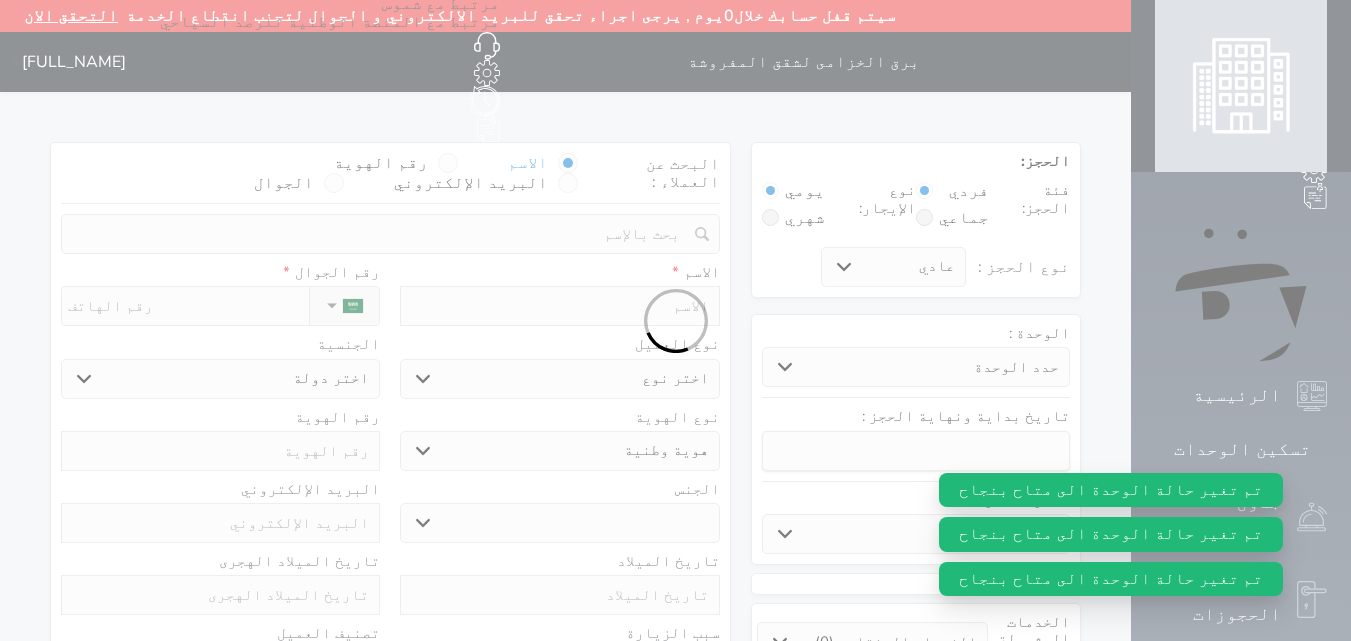 select 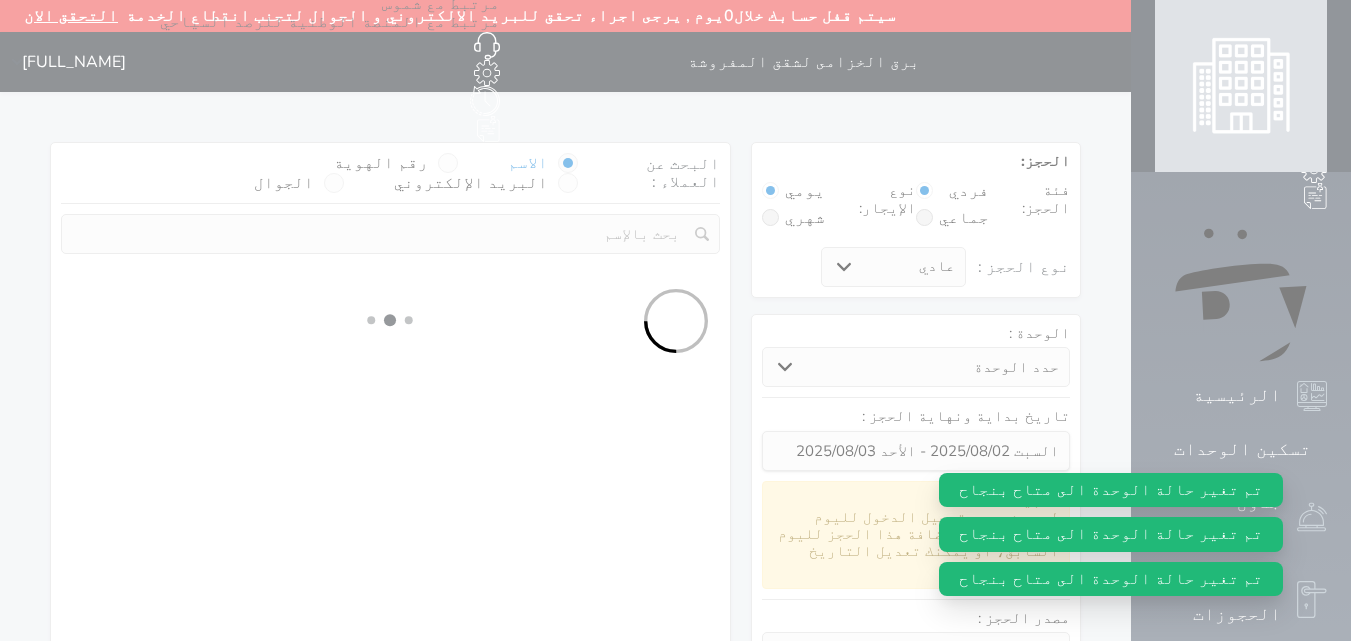 select 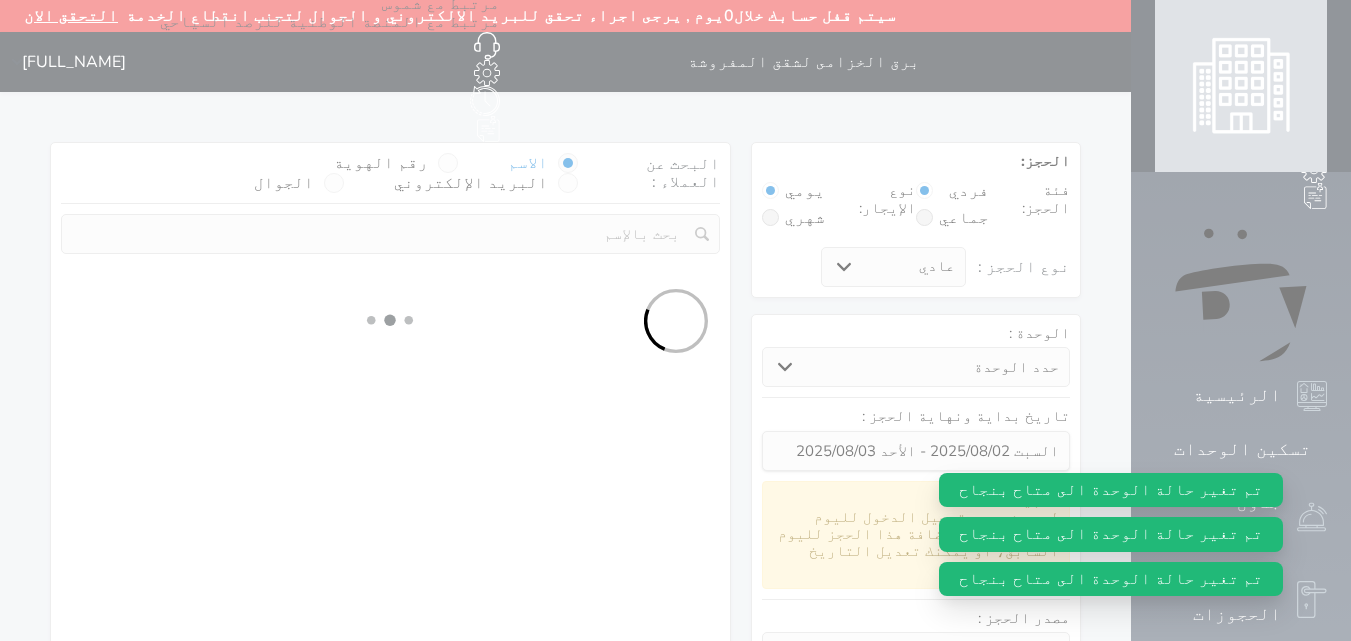 select on "113" 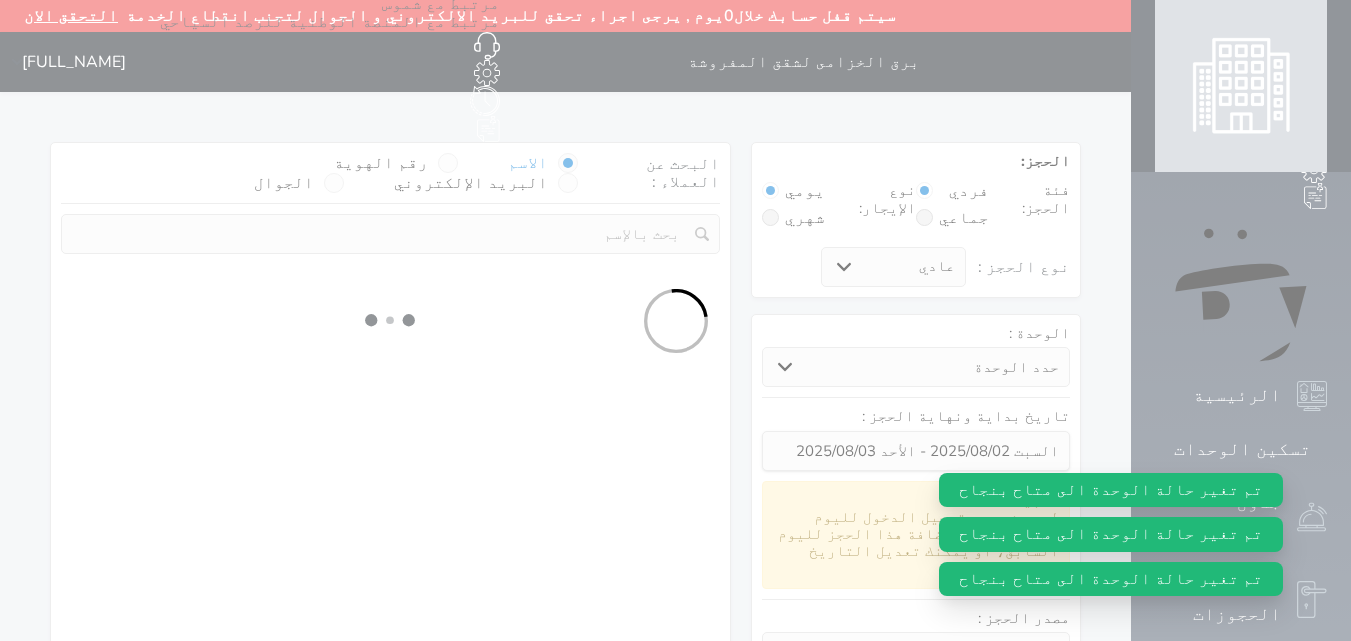 select on "1" 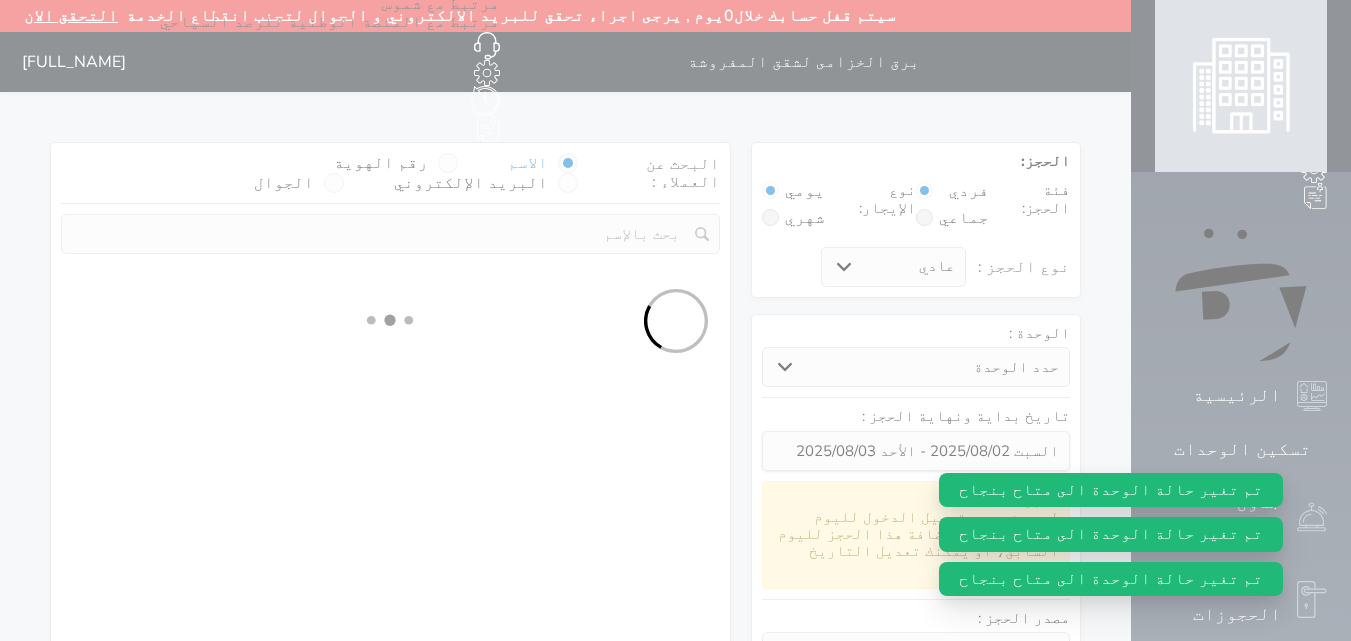select 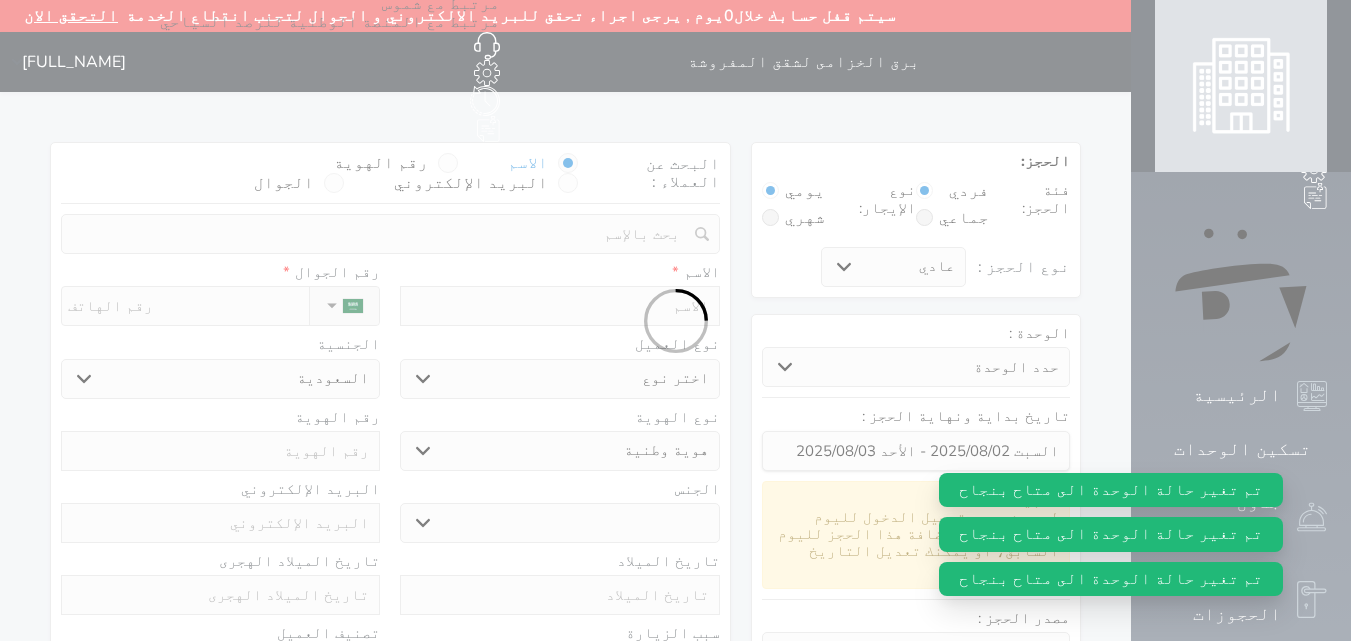 select 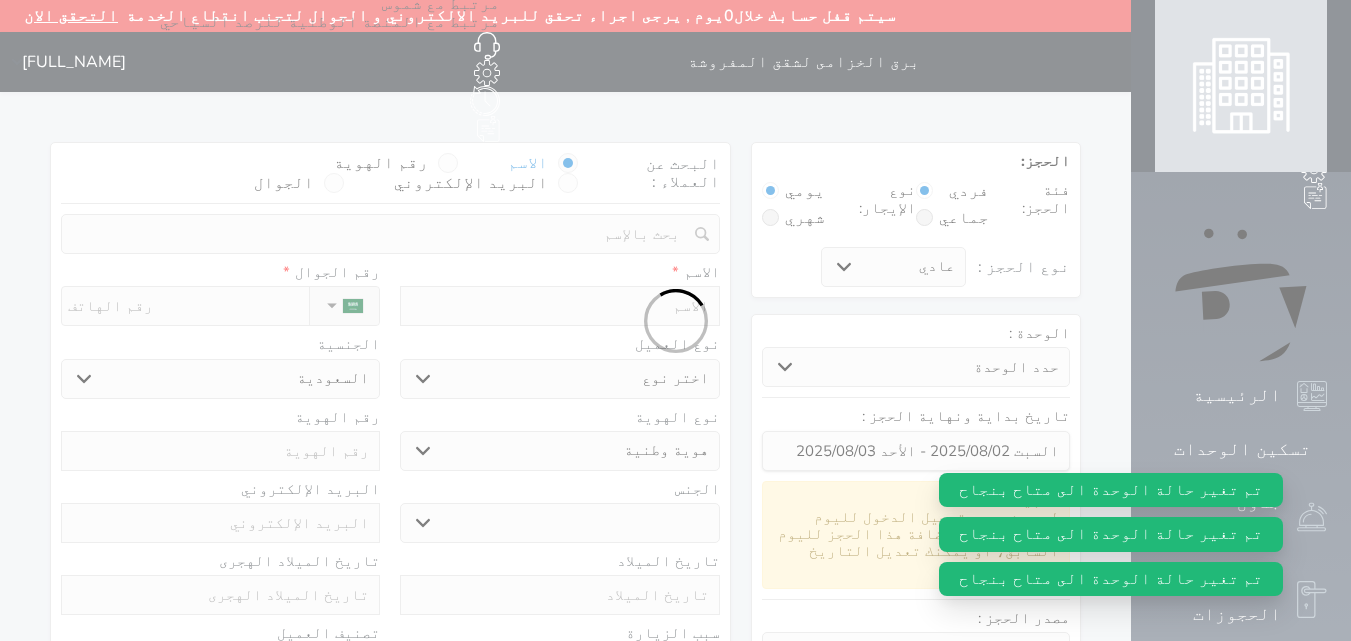 select 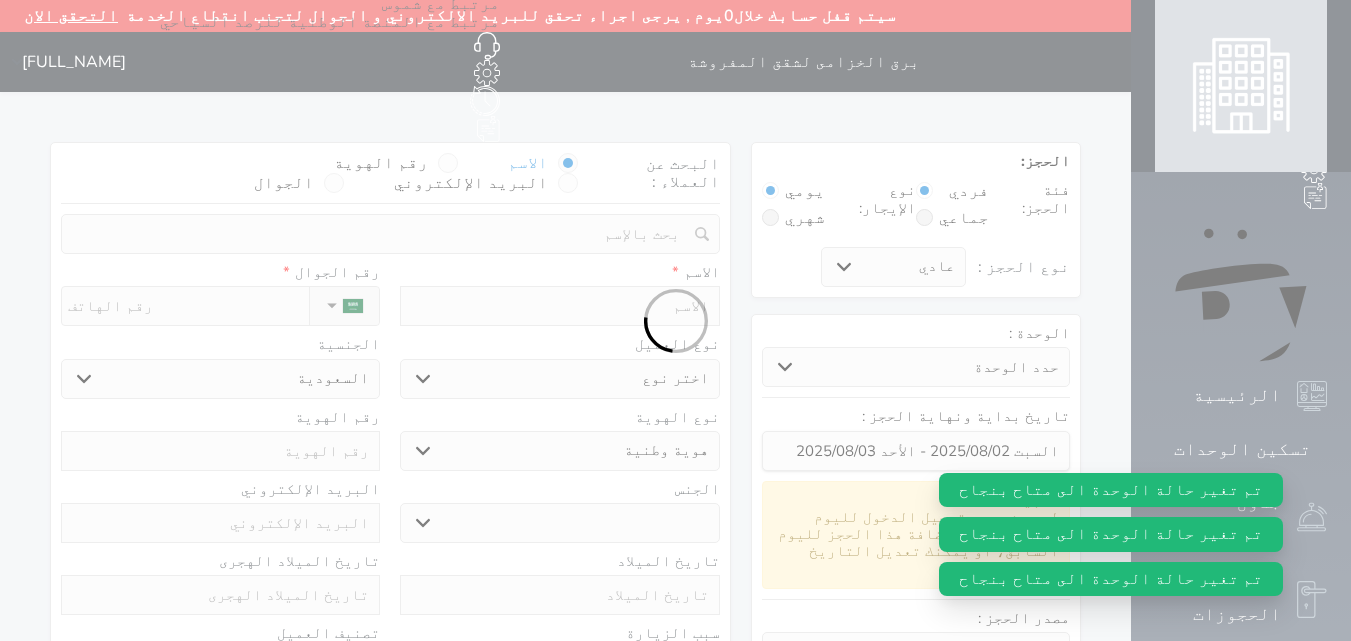 select 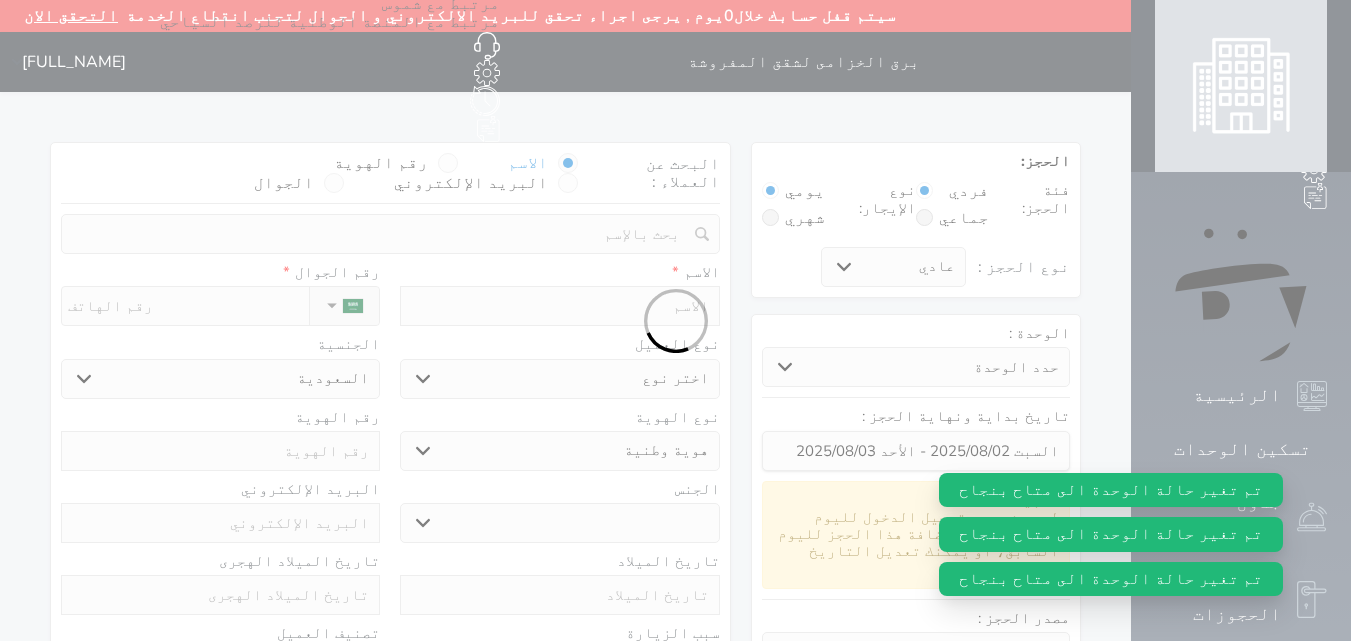 select 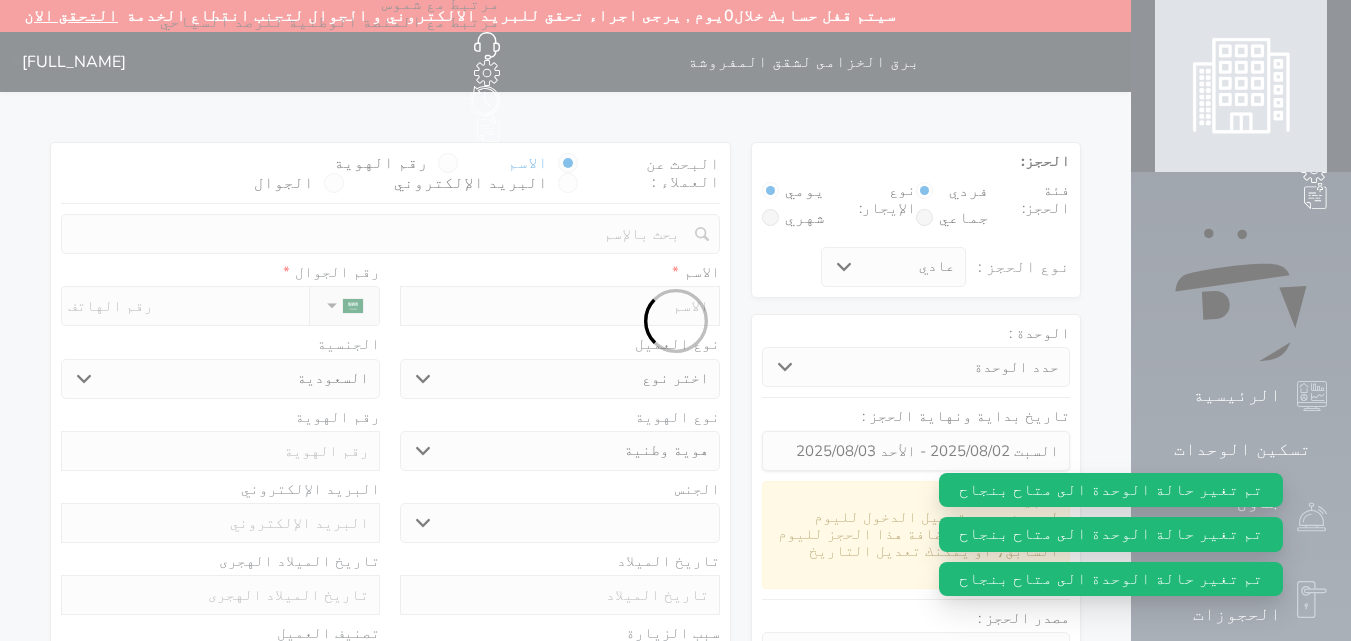 select 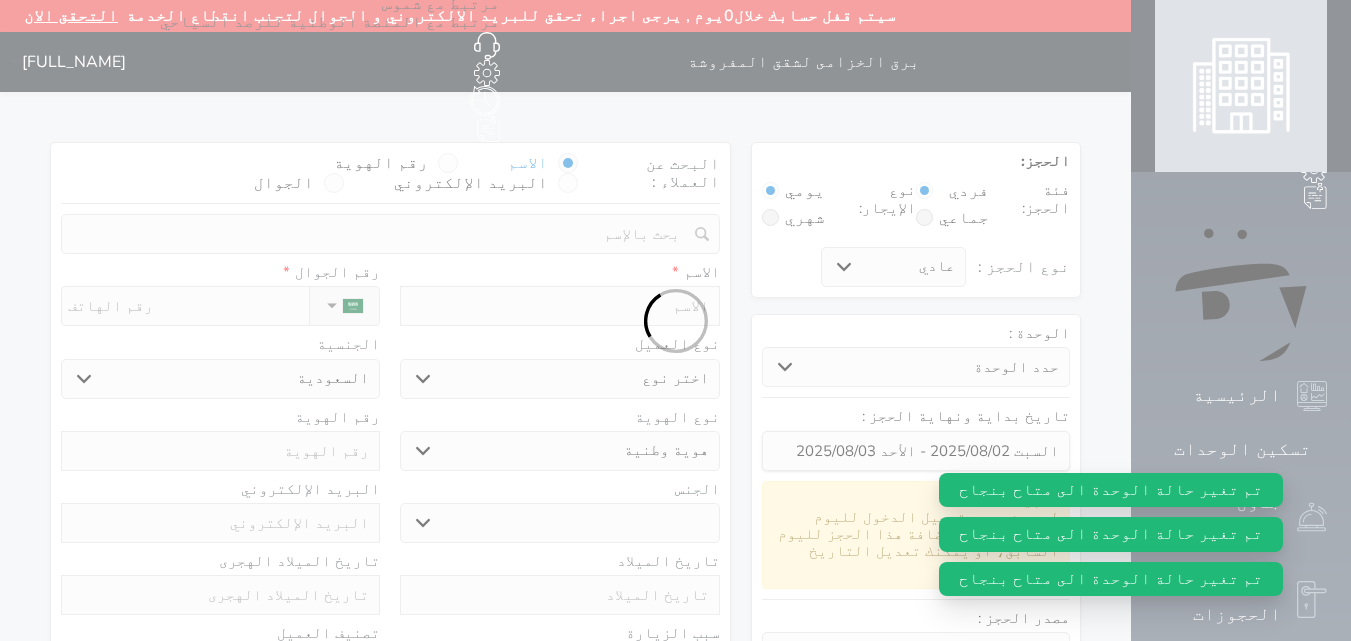 select 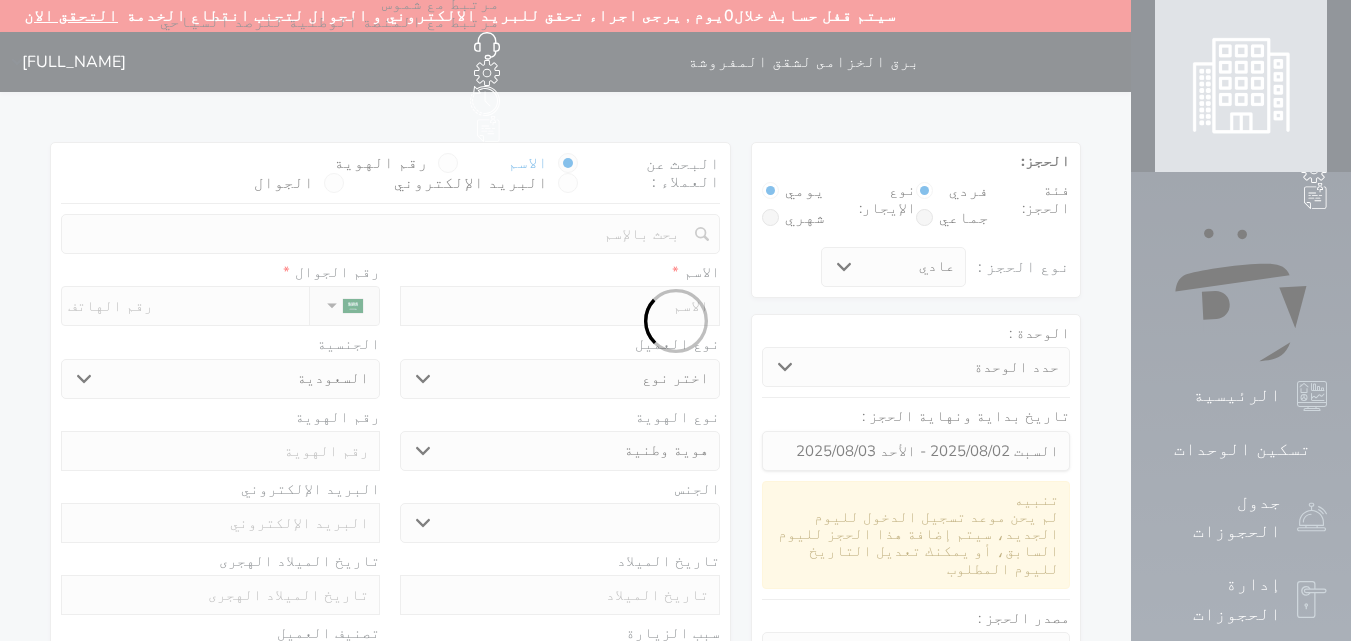click at bounding box center [675, 320] 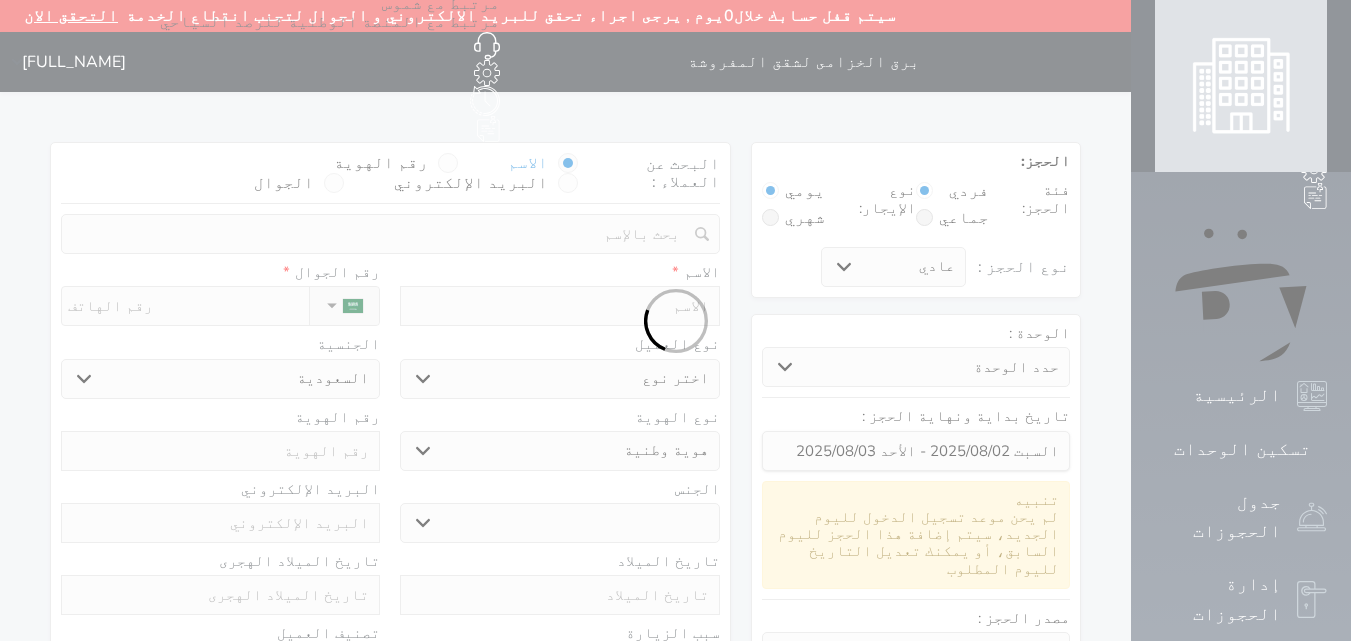 select 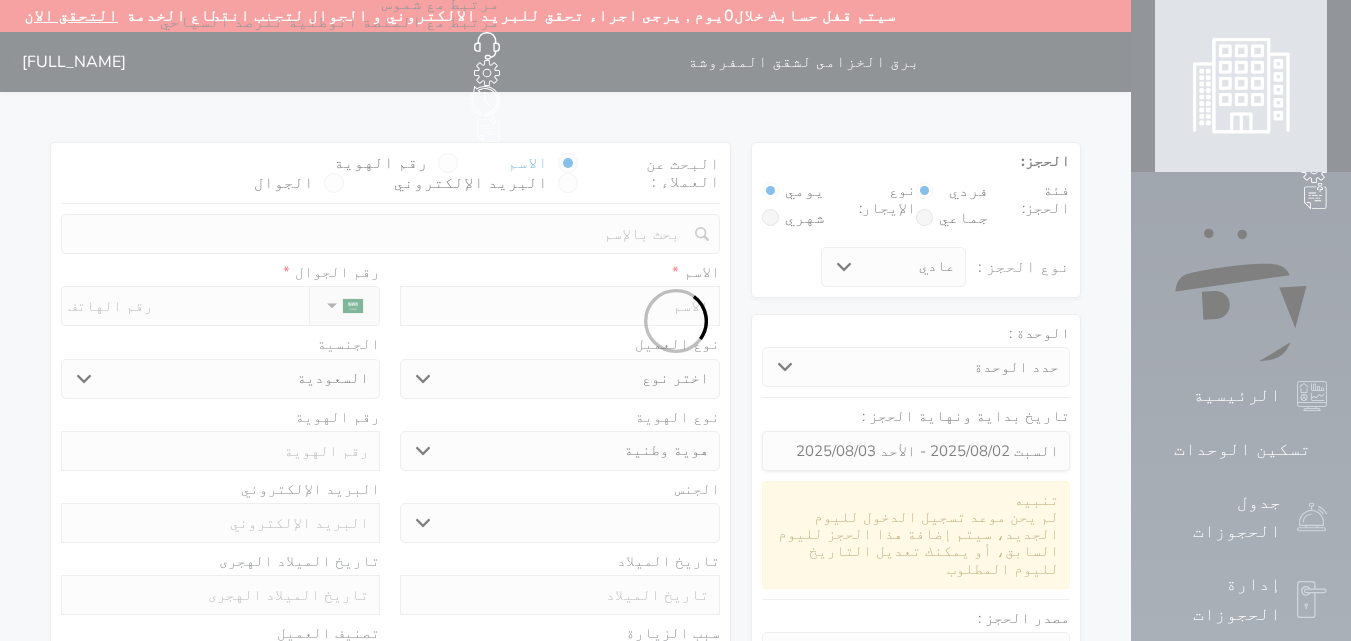 select on "1" 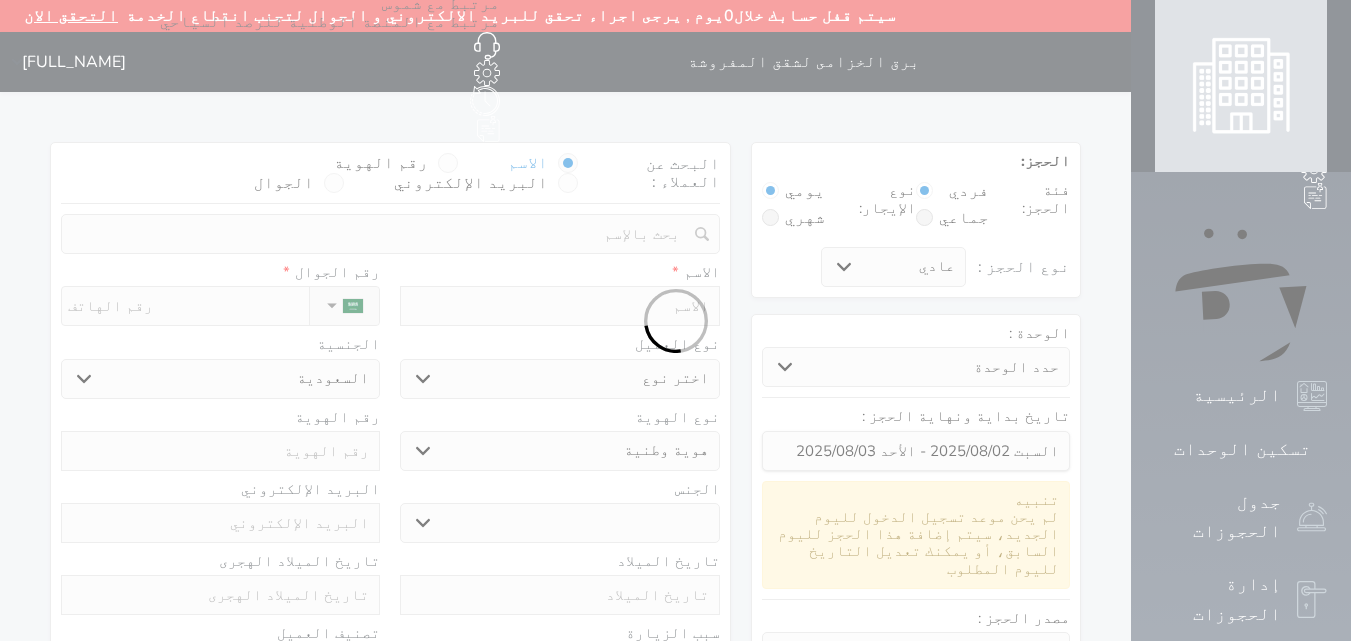 select on "7" 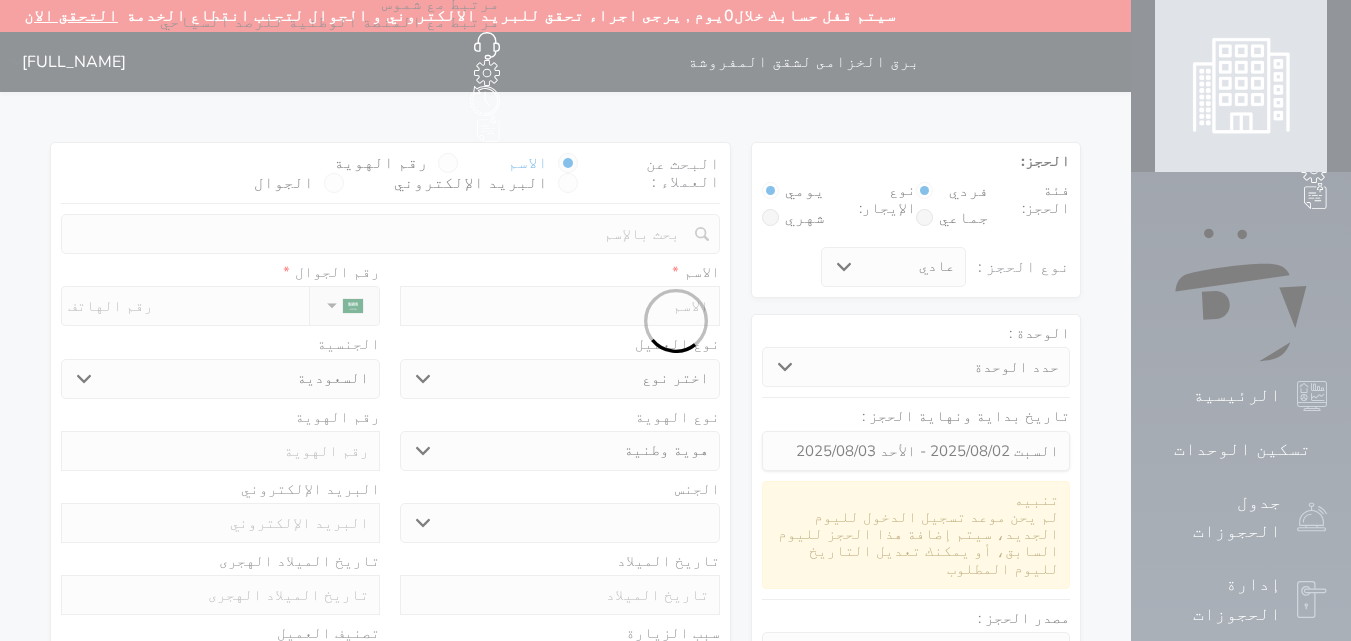 select 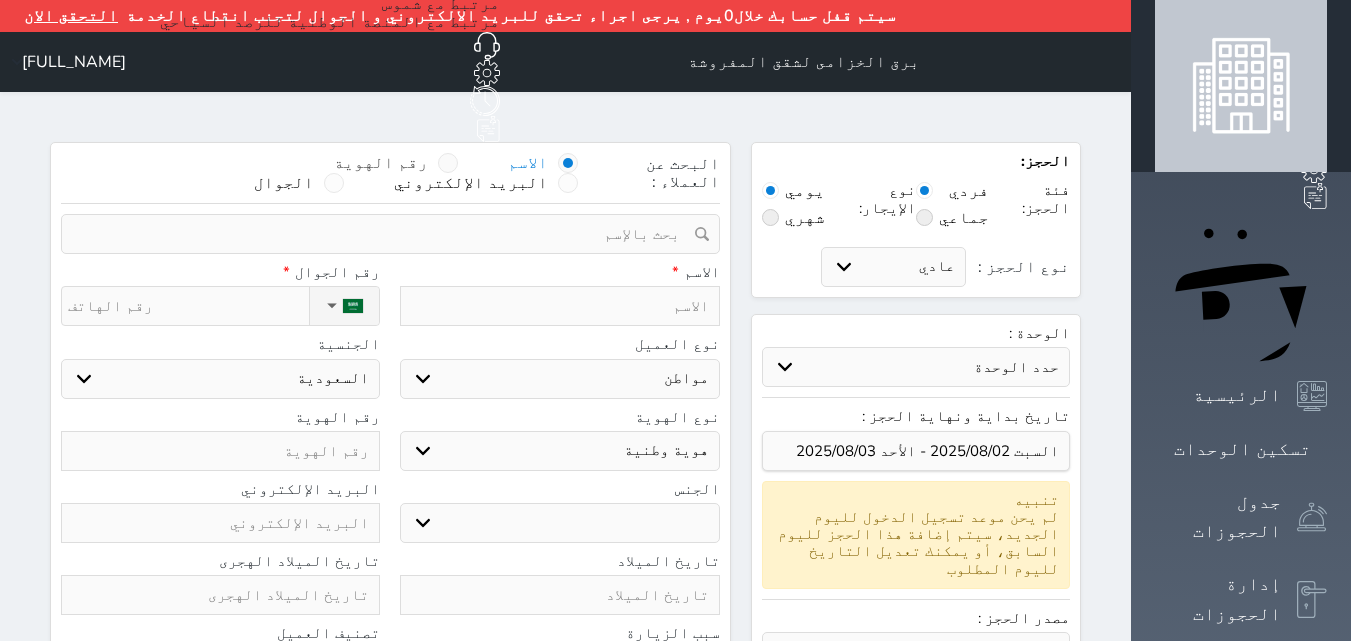 click on "رقم الهوية" at bounding box center (381, 163) 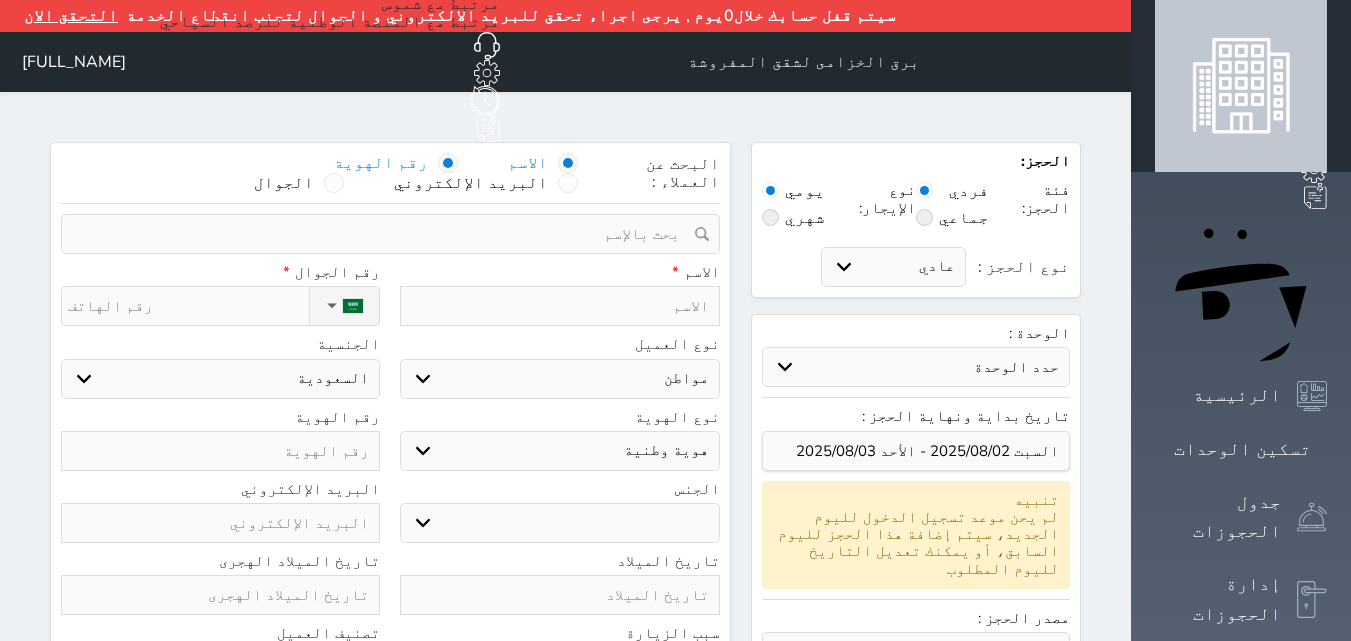 select 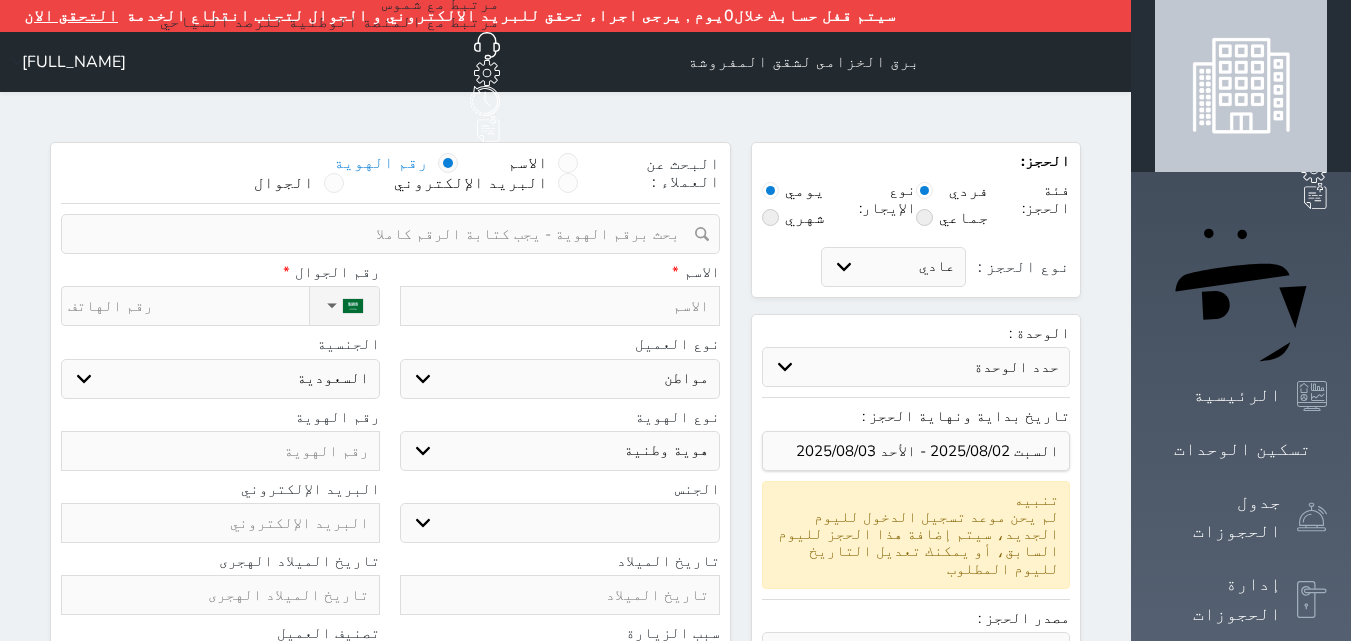 click at bounding box center [383, 234] 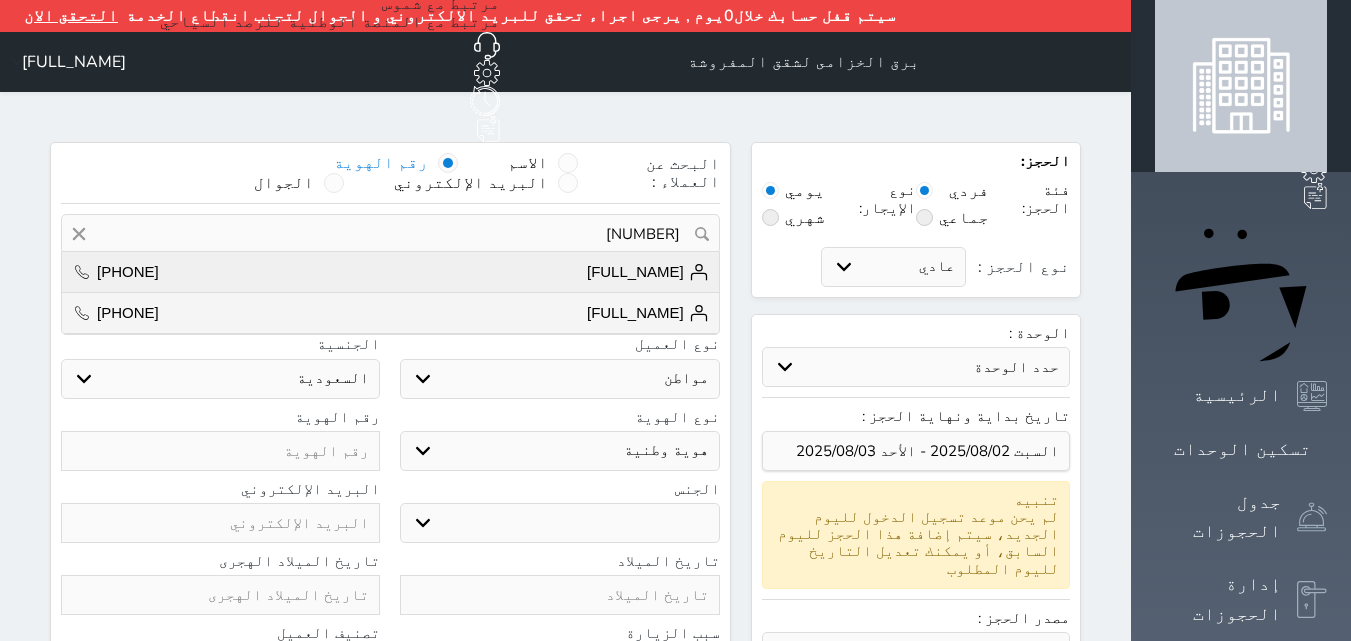 click on "[FULL_NAME]   [PHONE]" at bounding box center [390, 272] 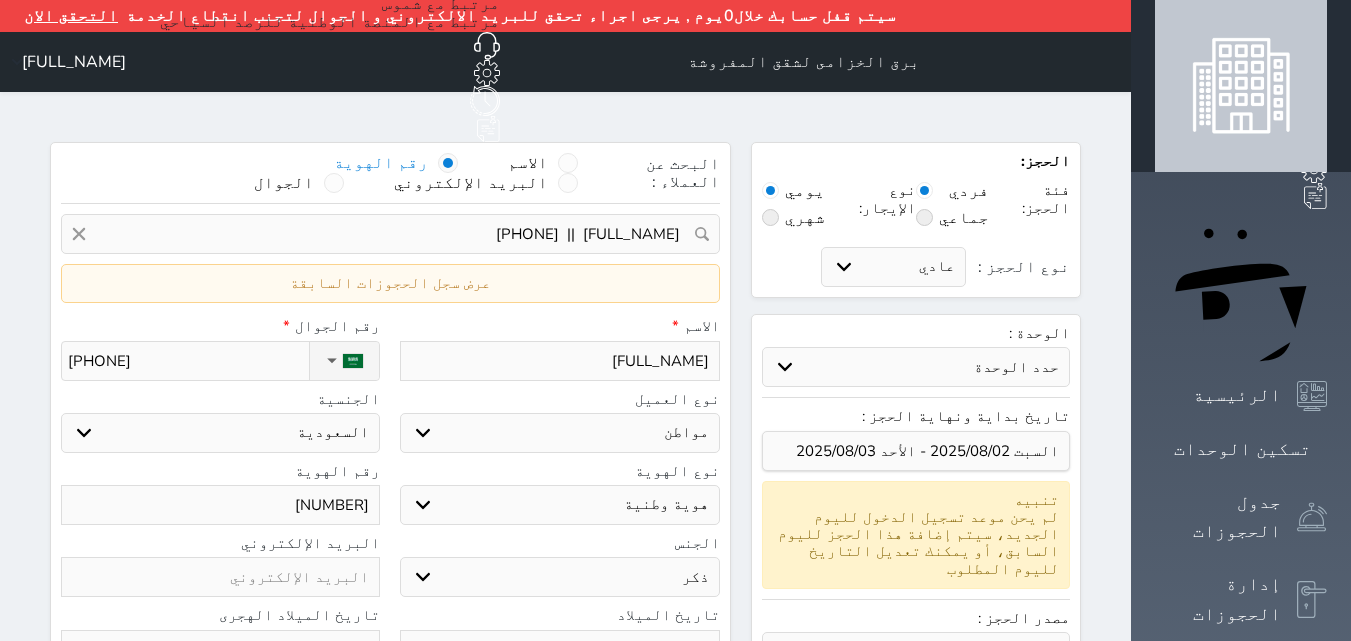 select 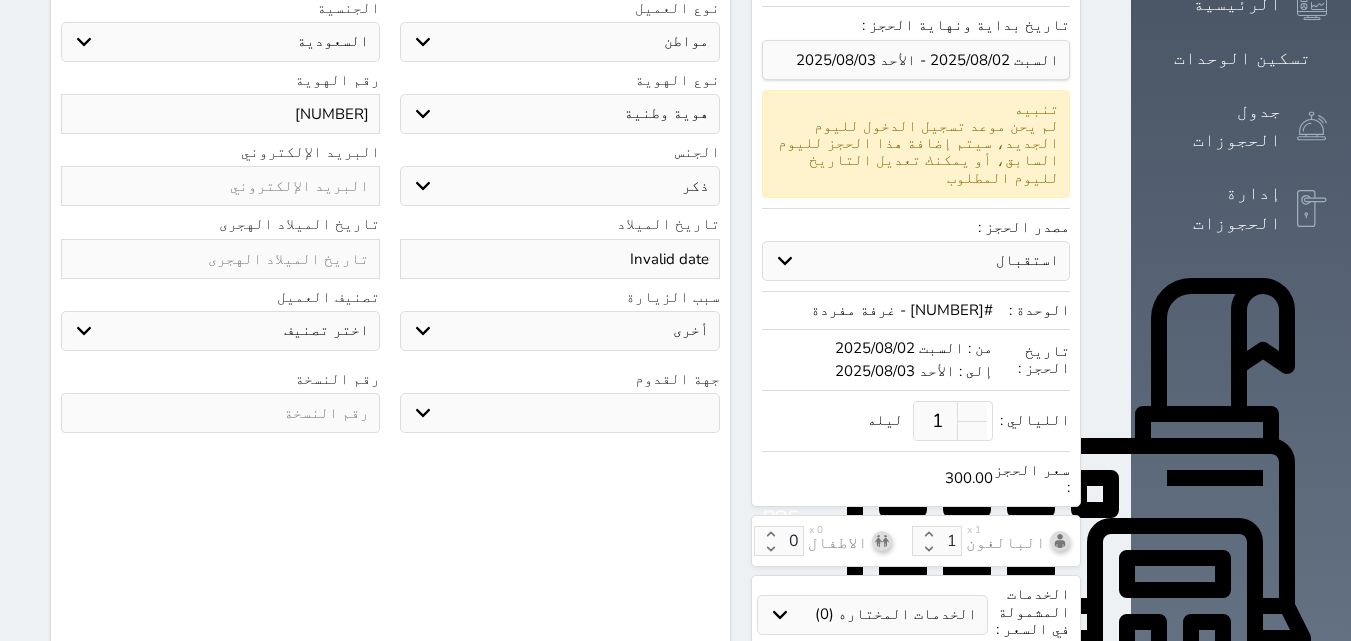 scroll, scrollTop: 668, scrollLeft: 0, axis: vertical 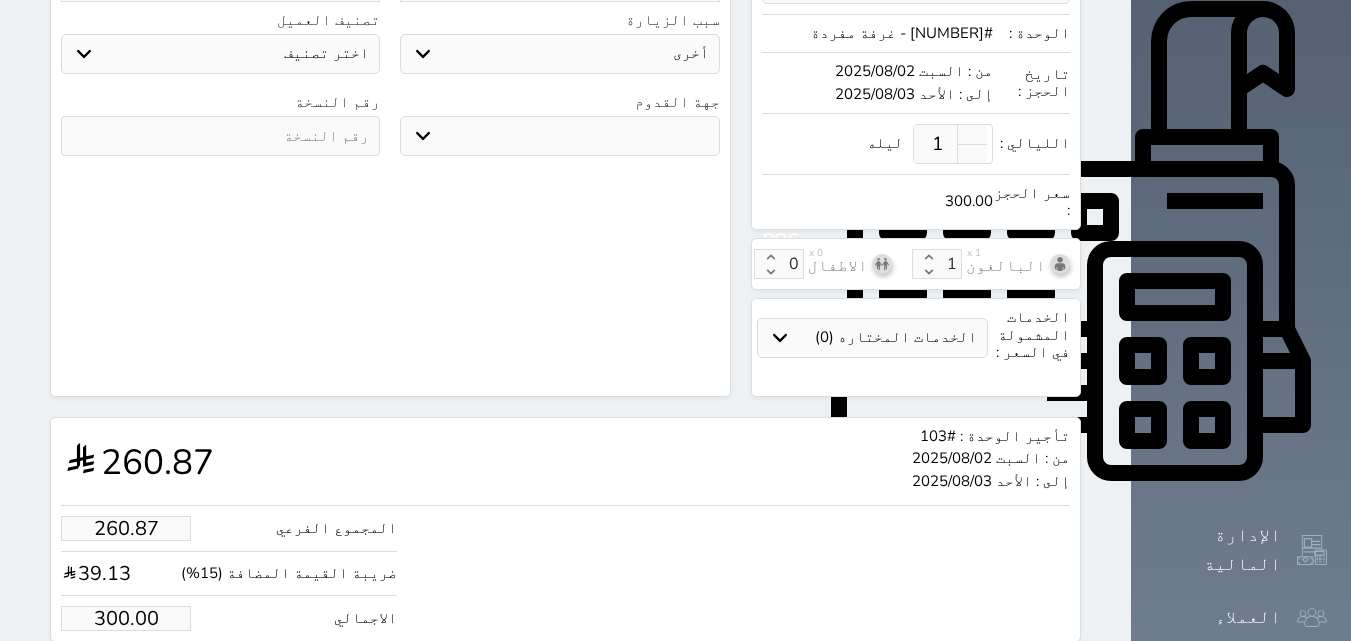 click on "300.00" at bounding box center (126, 618) 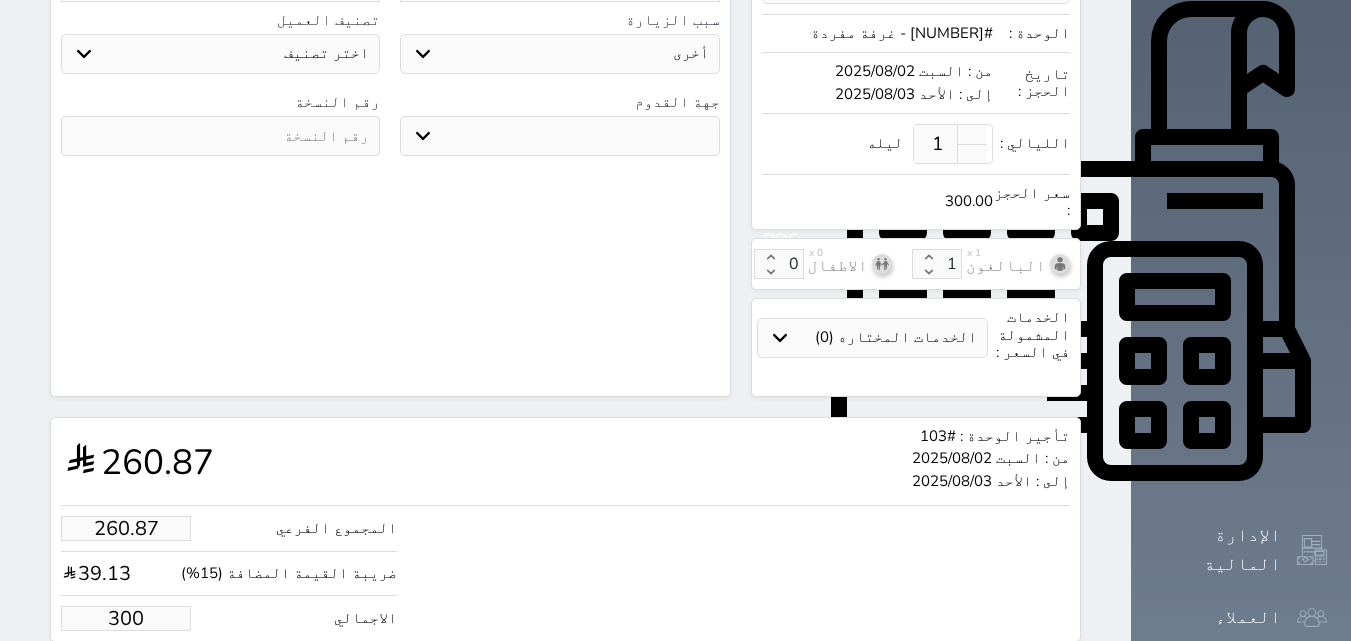 select 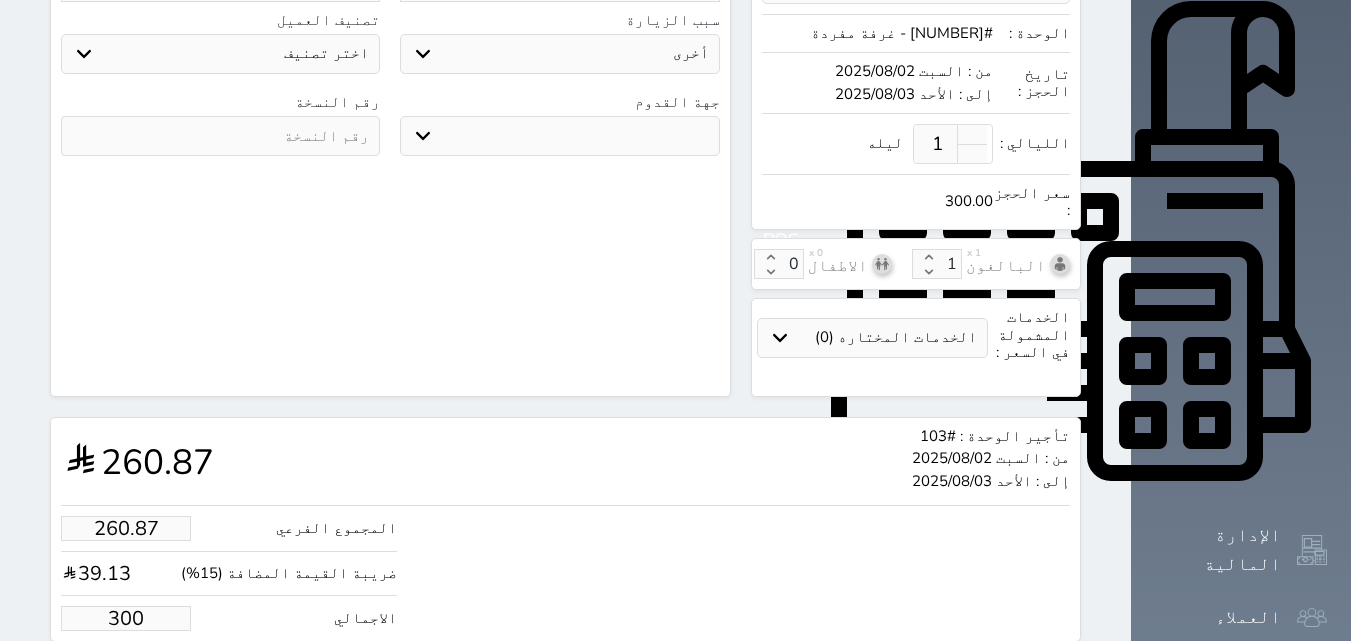type on "26.09" 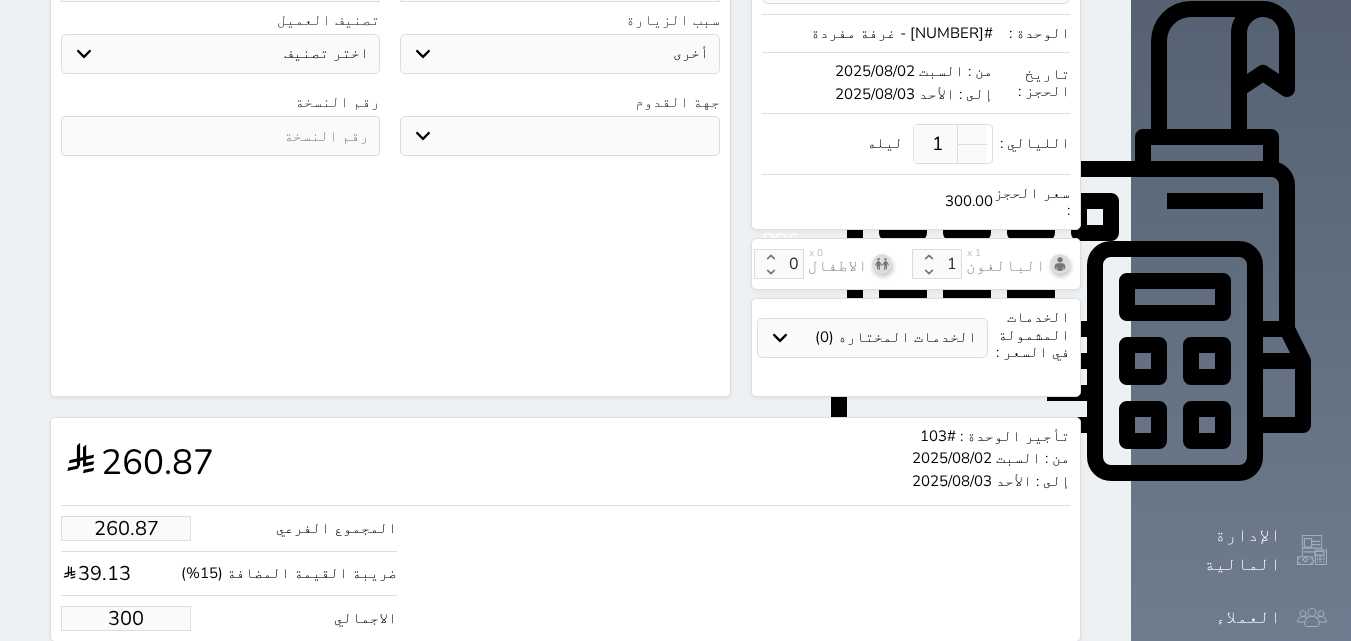 type on "30" 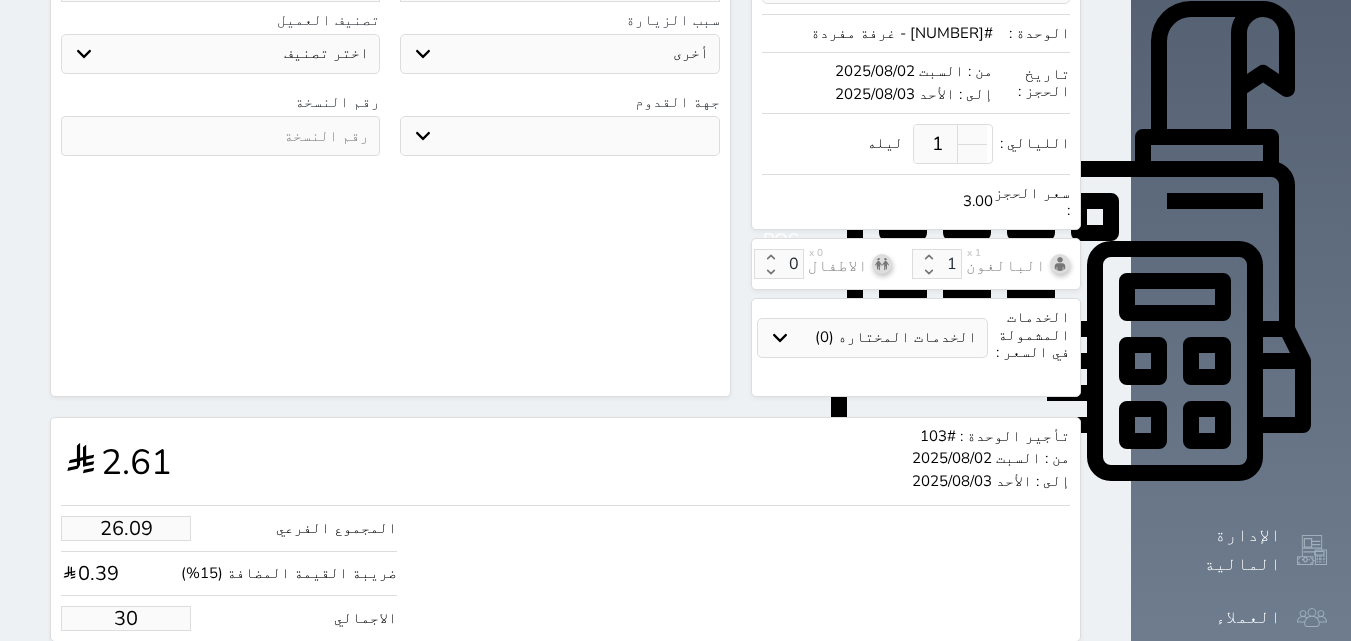 type on "2.61" 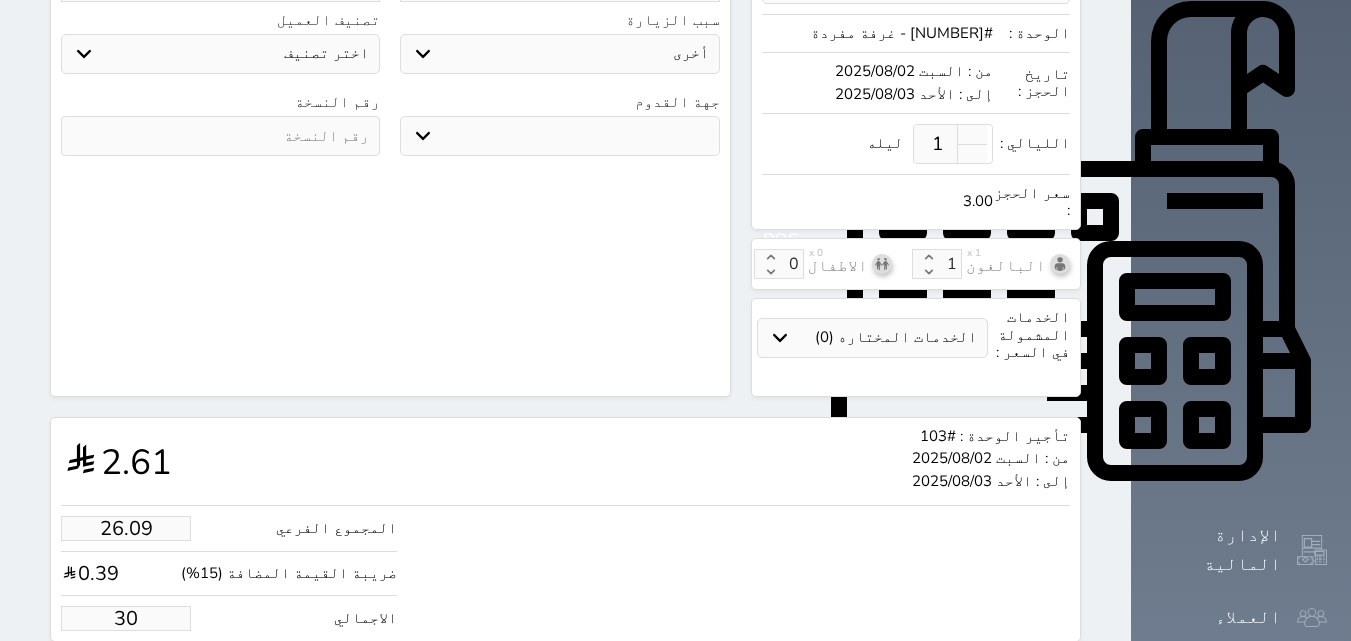 type on "3" 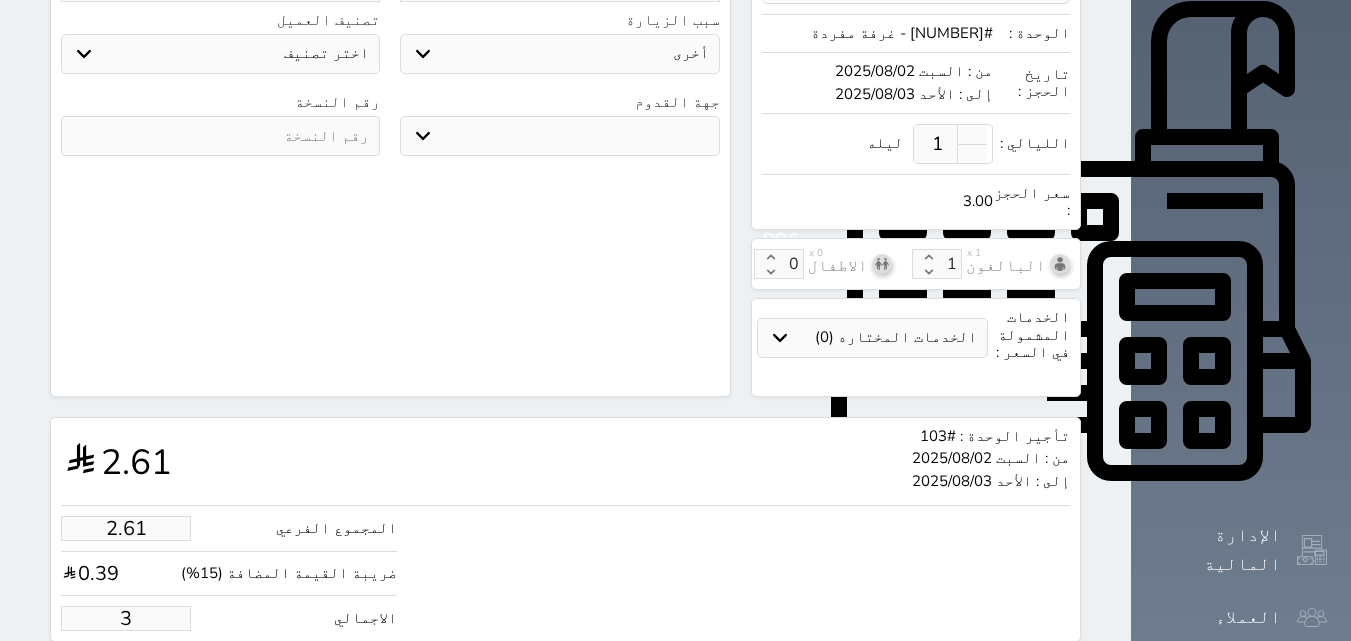 type on "1.15" 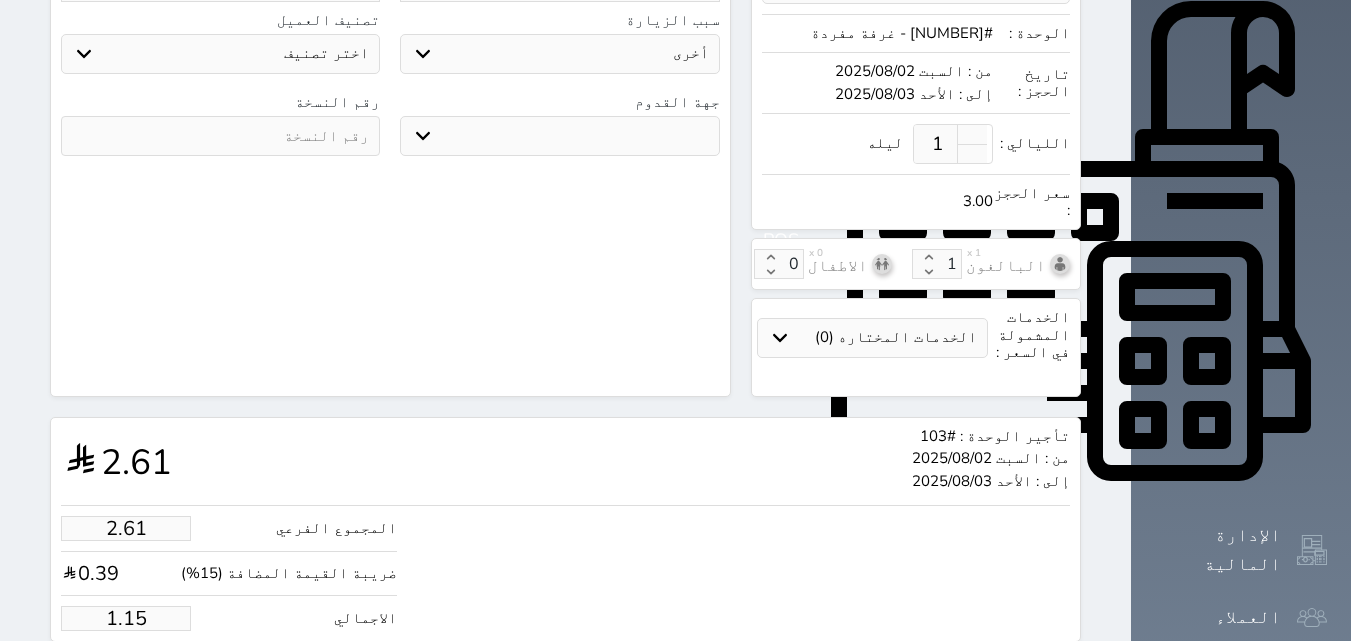 type on "1.00" 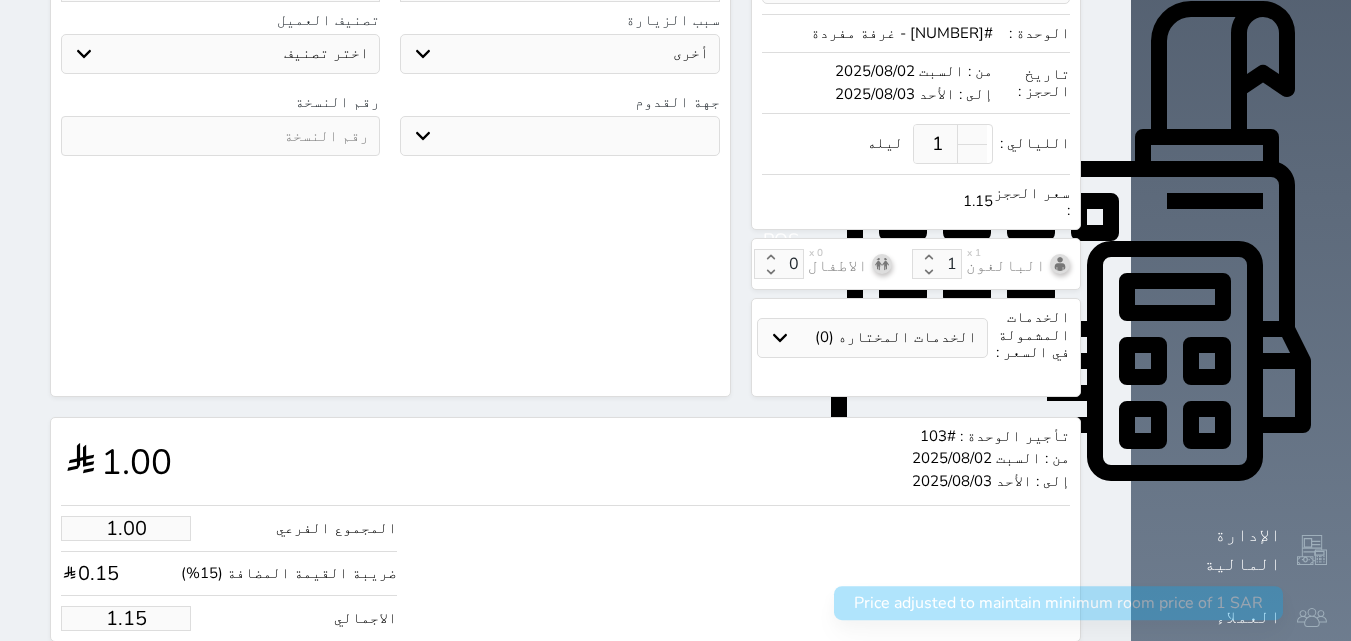 type on "1.1" 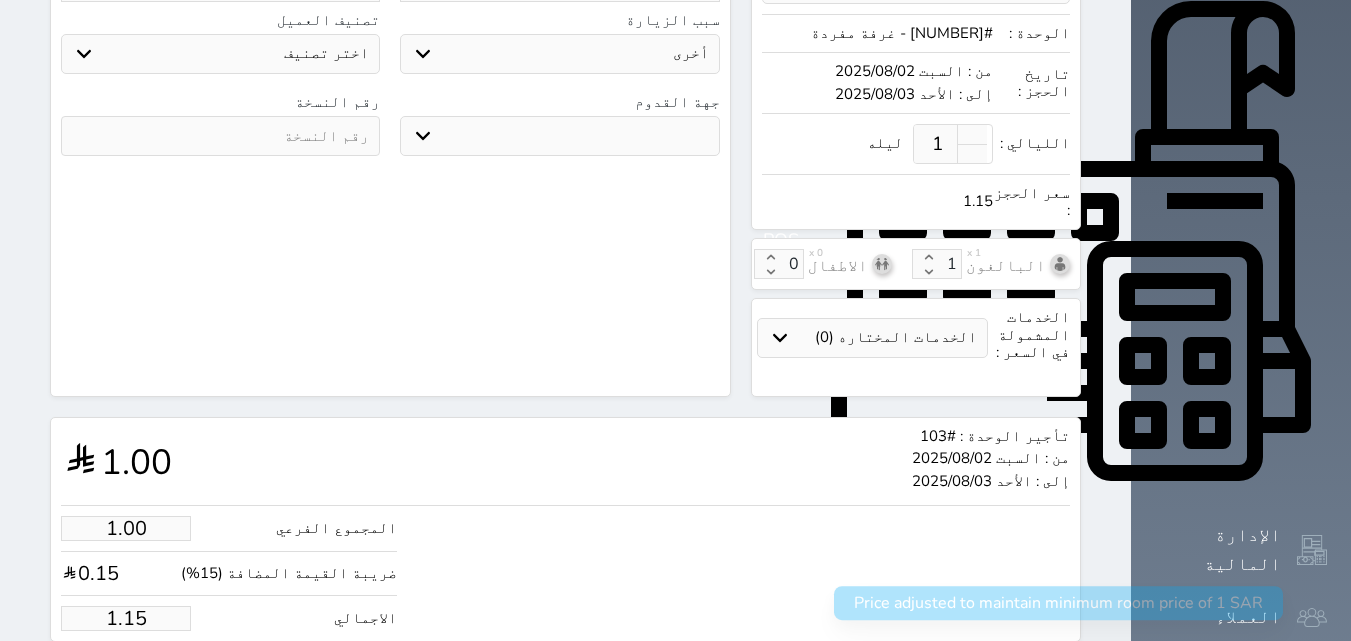 select 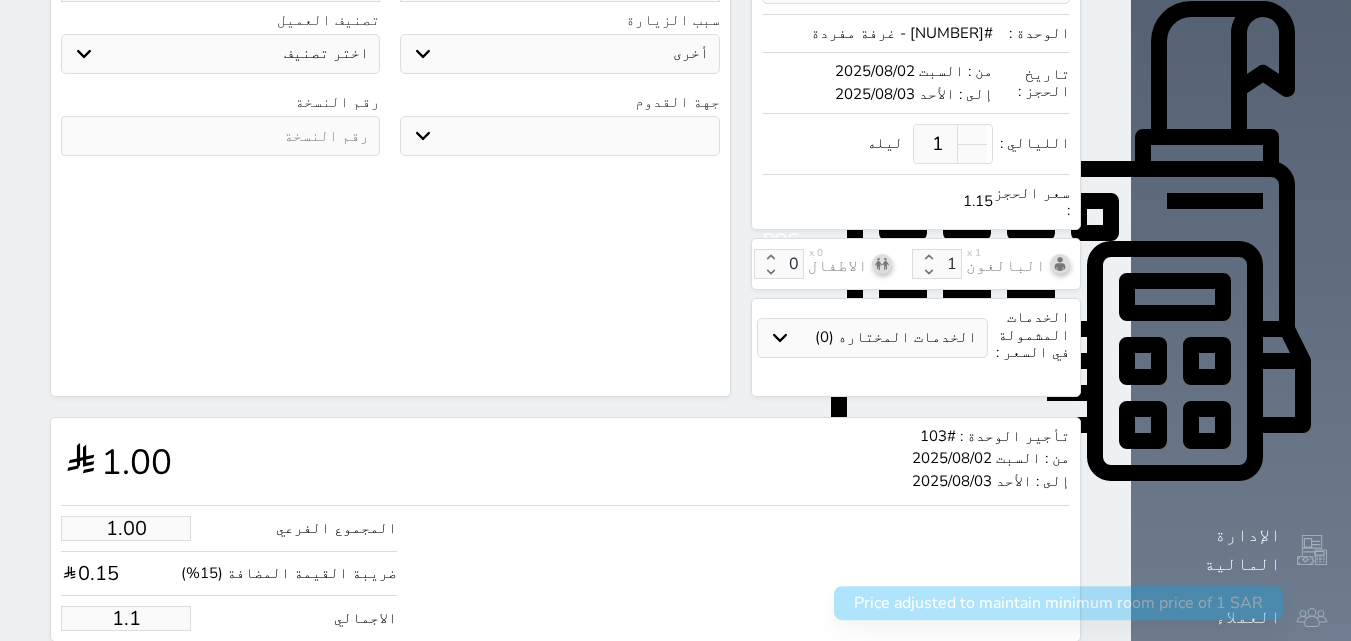 type on "1." 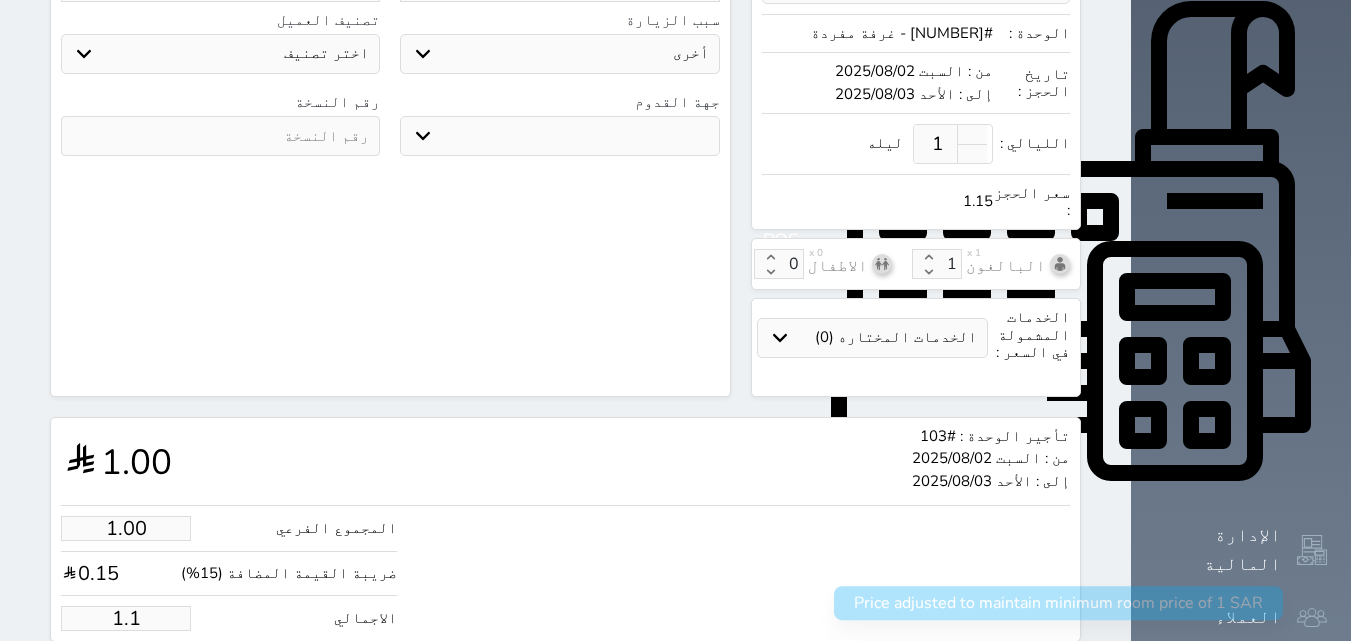 select 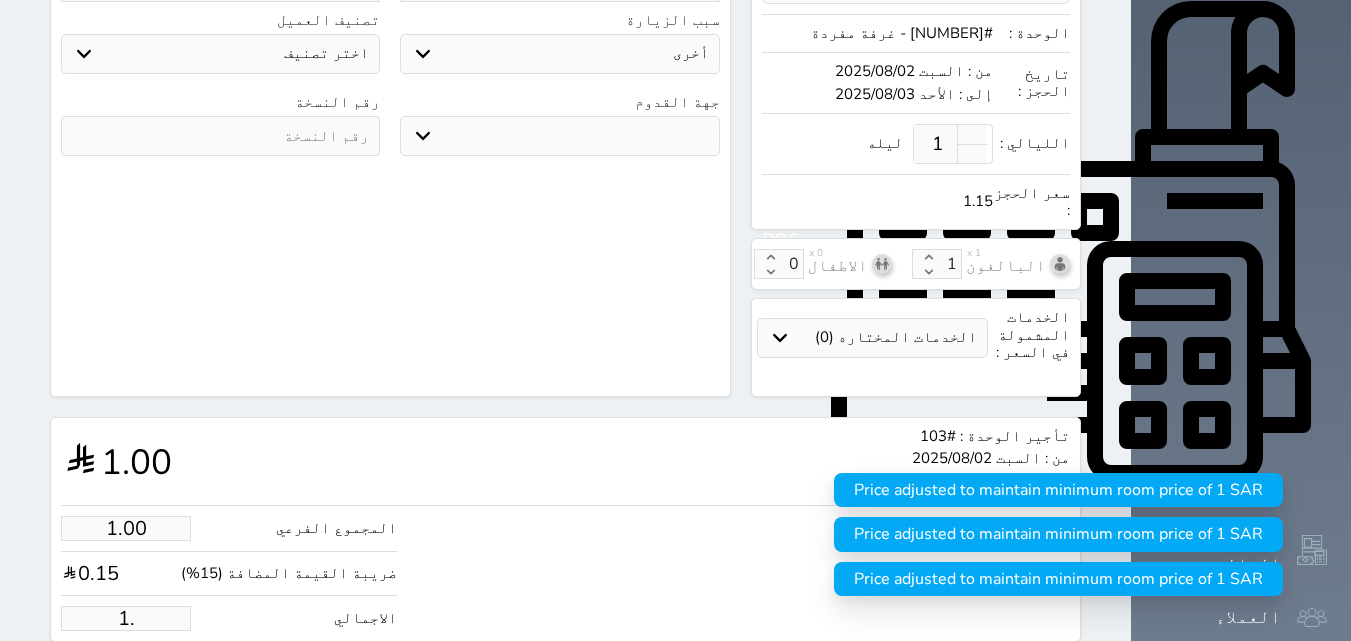 type on "1" 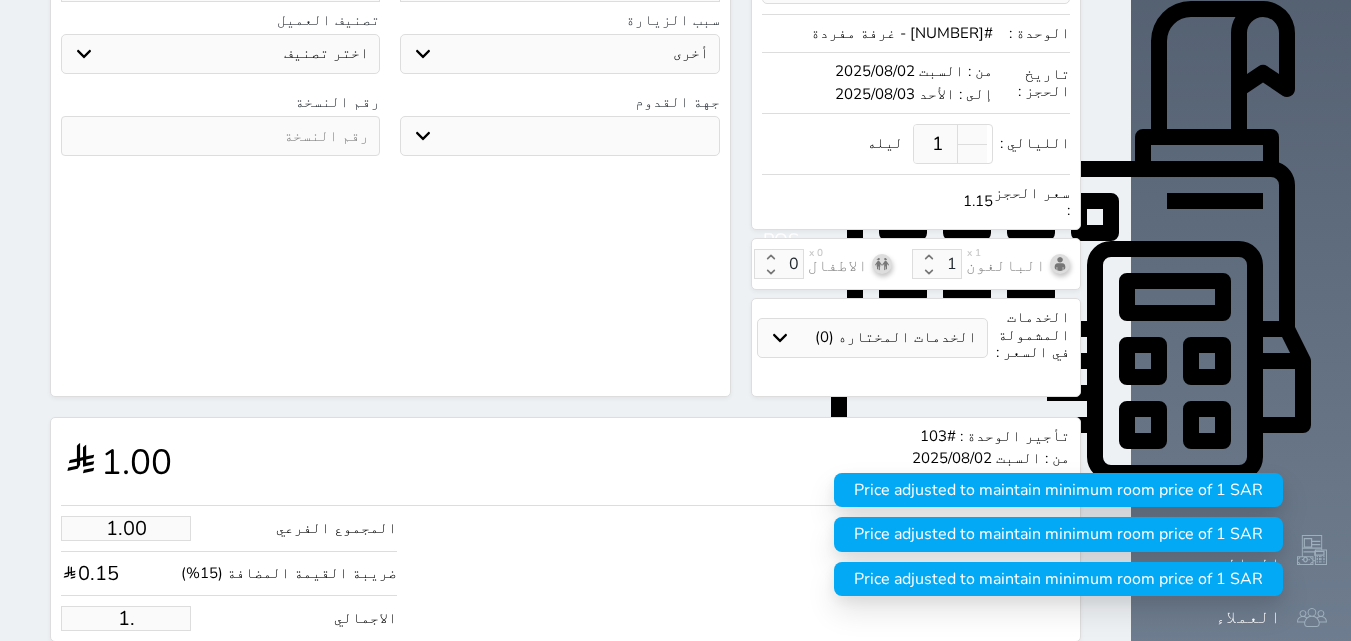 select 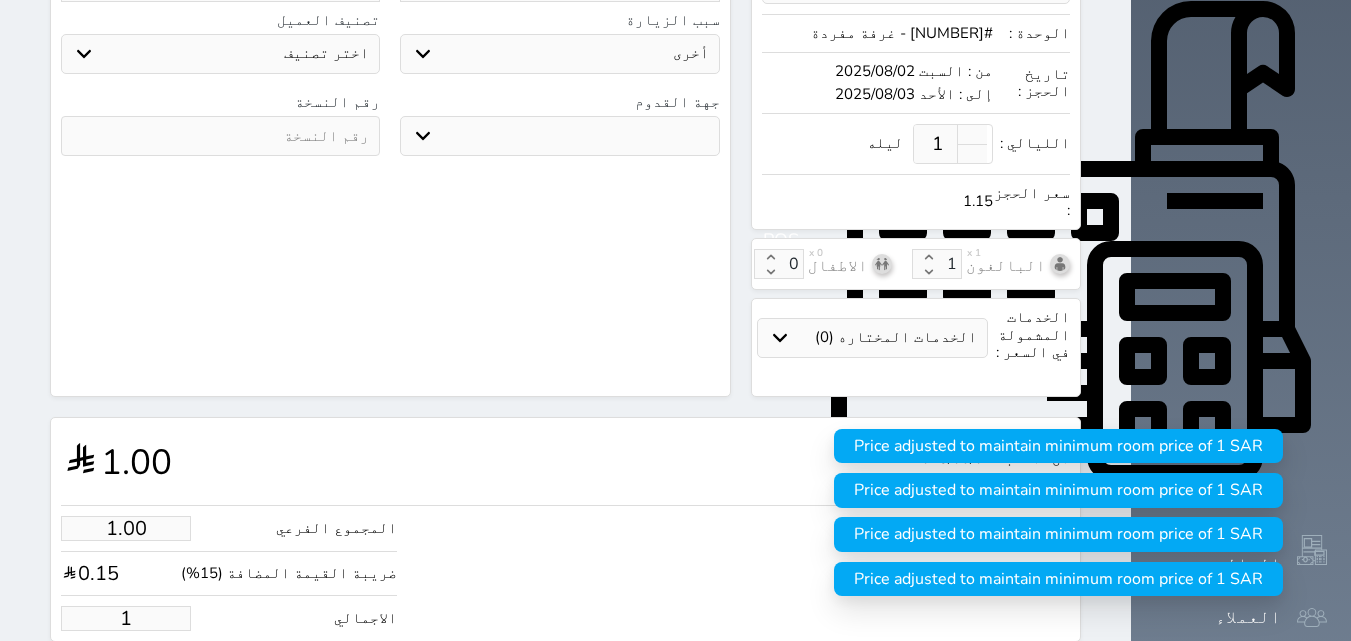 type on "8.70" 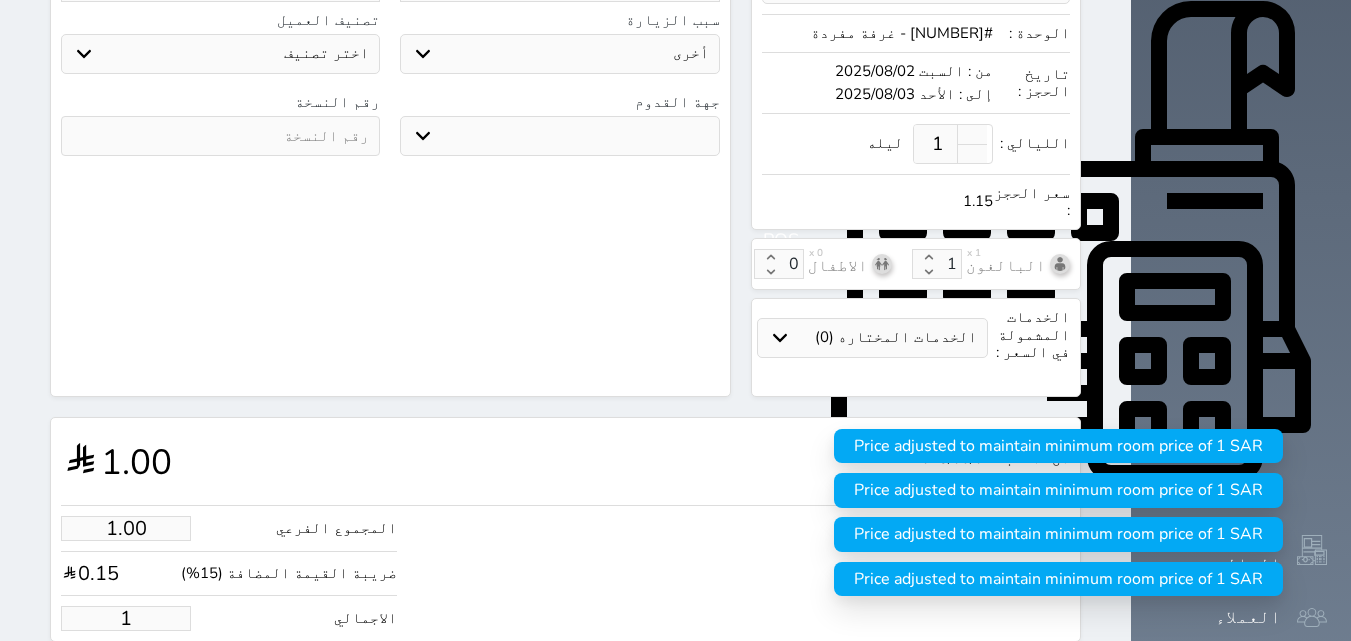 type on "10" 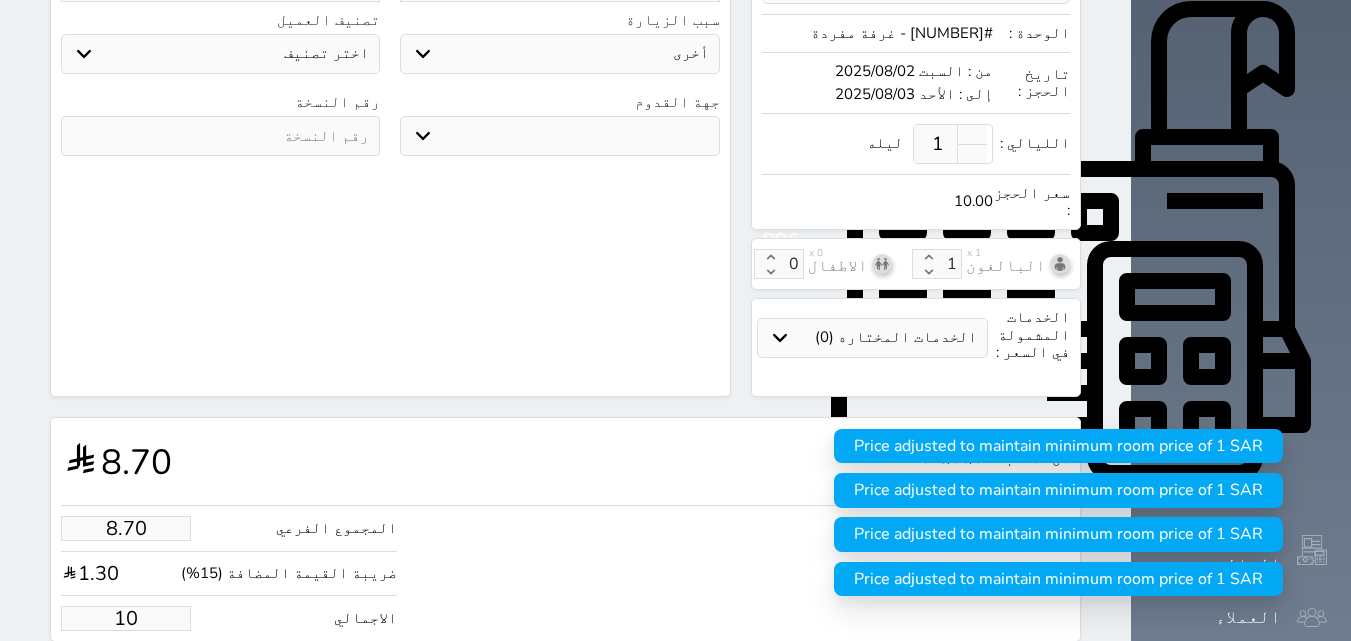 type on "86.96" 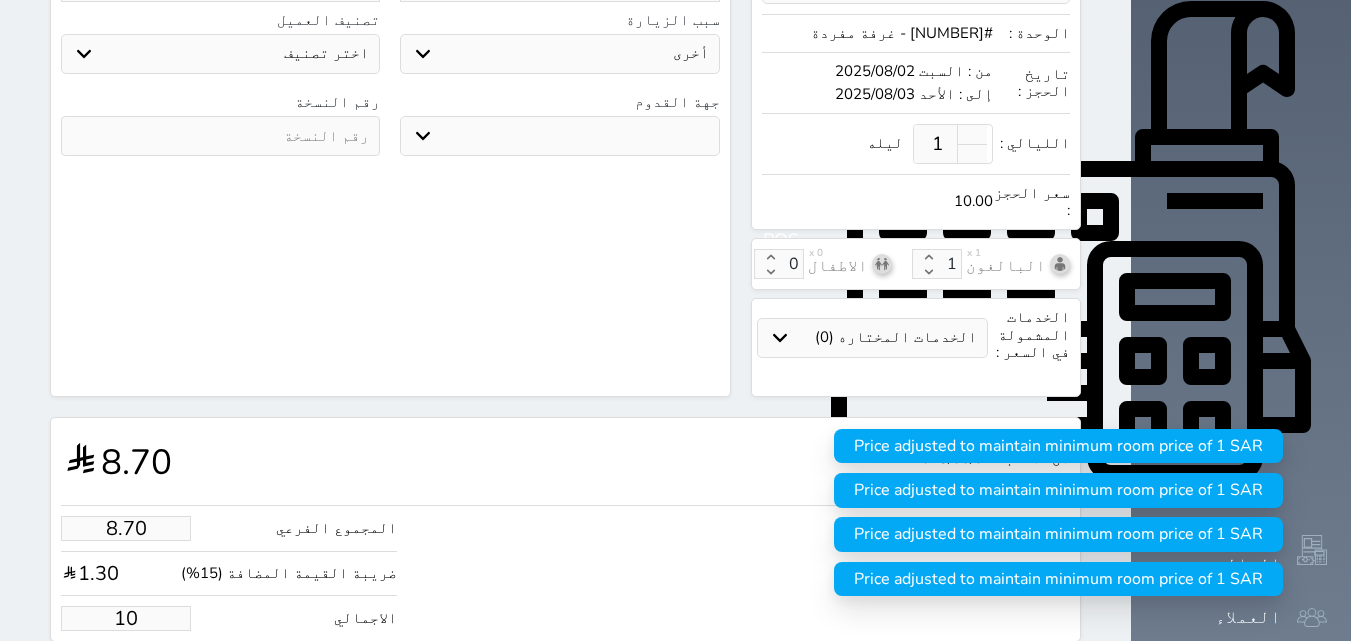 type on "100" 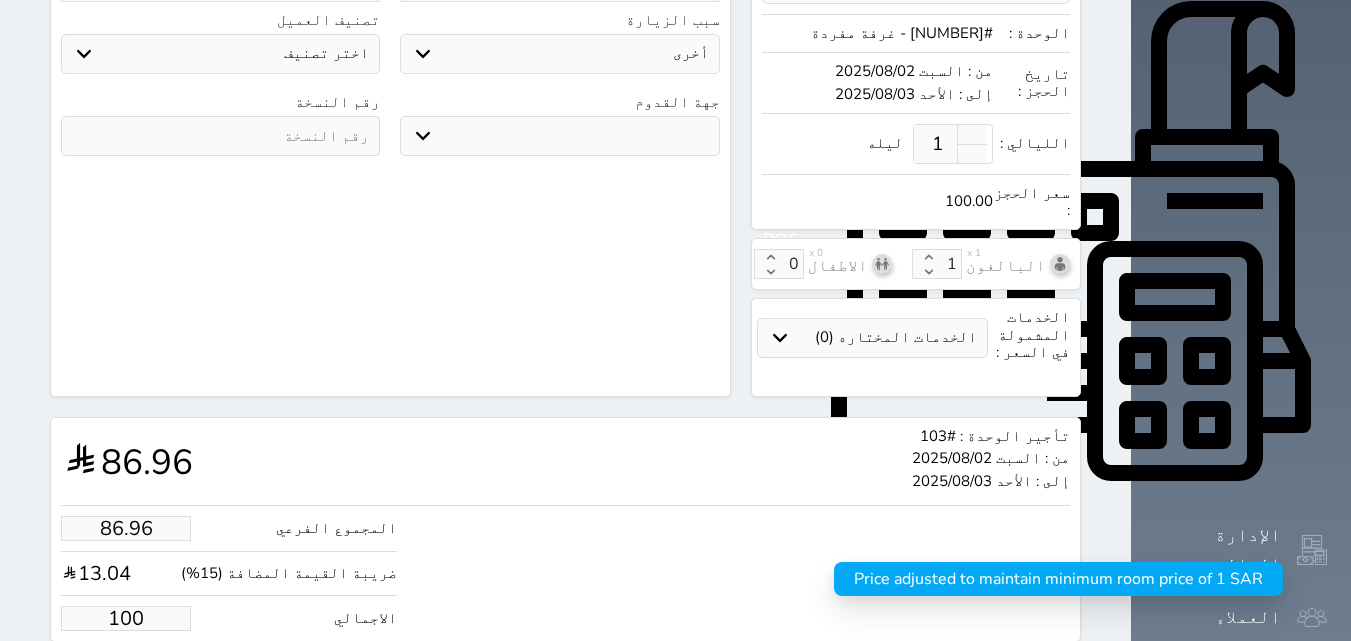 type on "100.00" 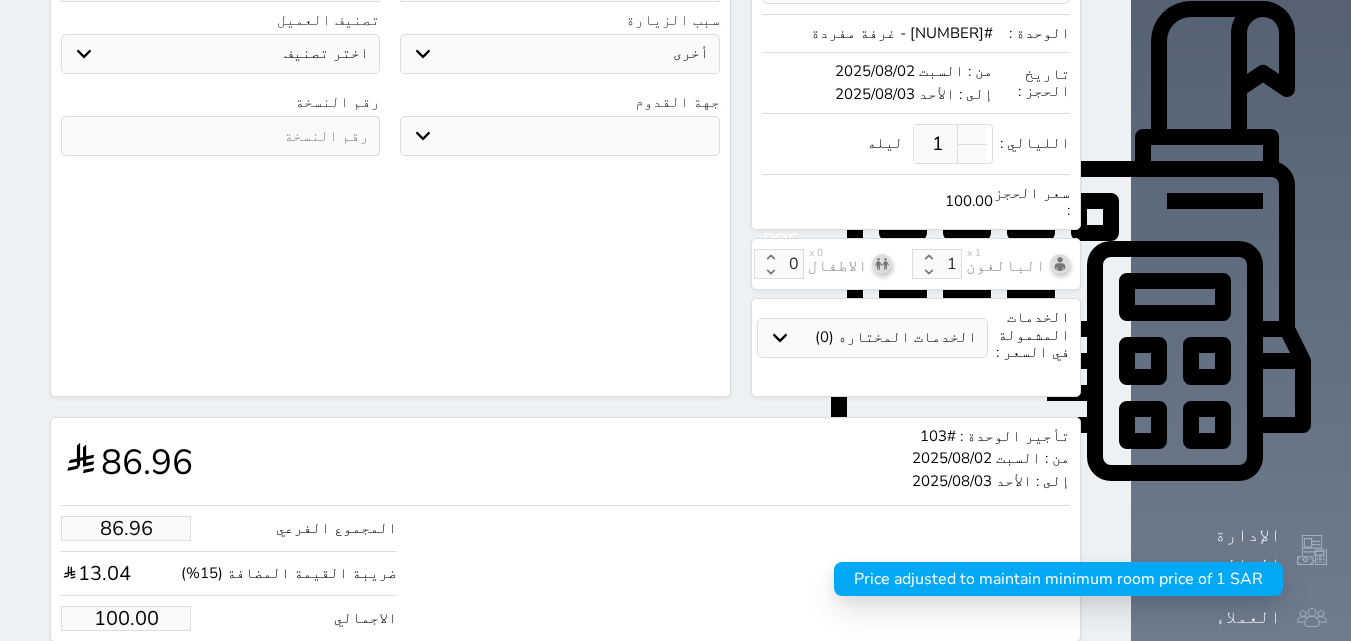 click on "حجز" at bounding box center (149, 679) 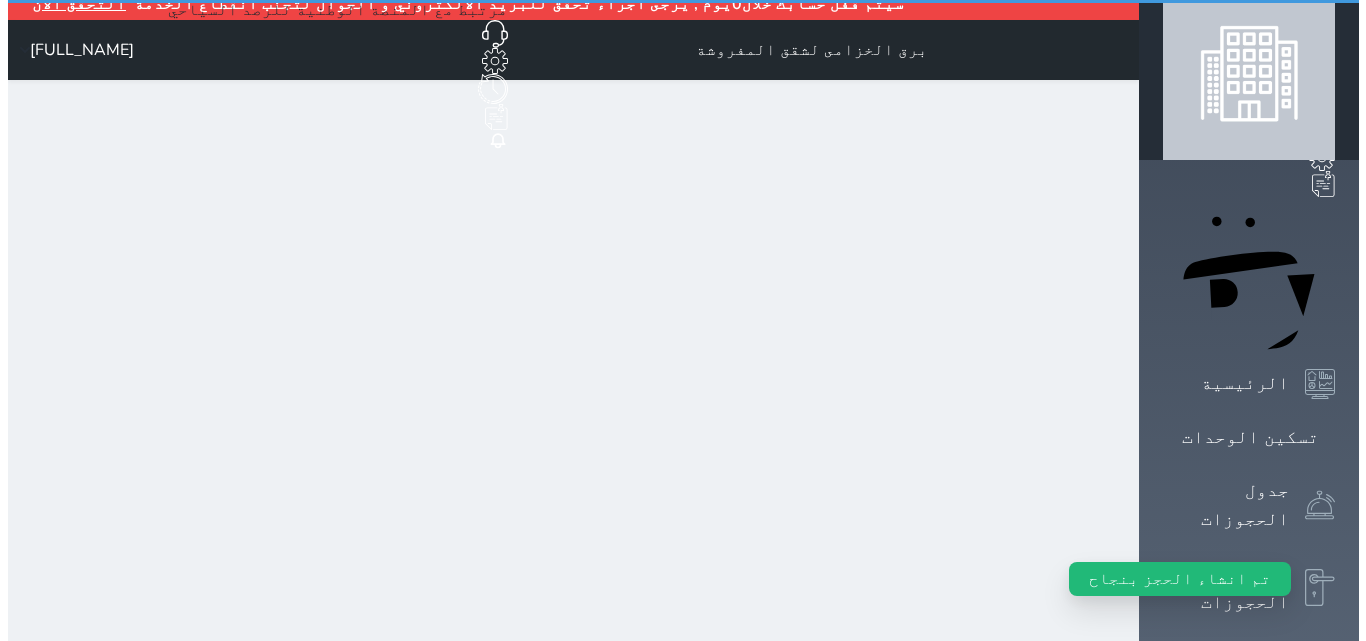 scroll, scrollTop: 0, scrollLeft: 0, axis: both 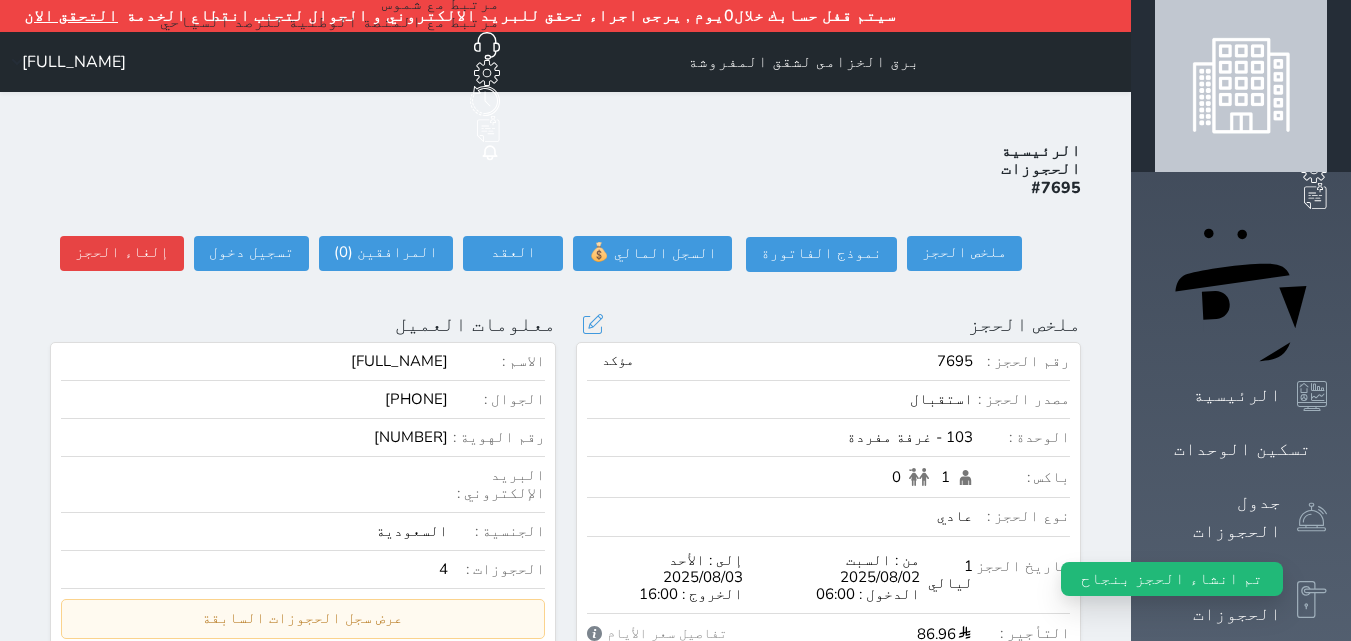 select 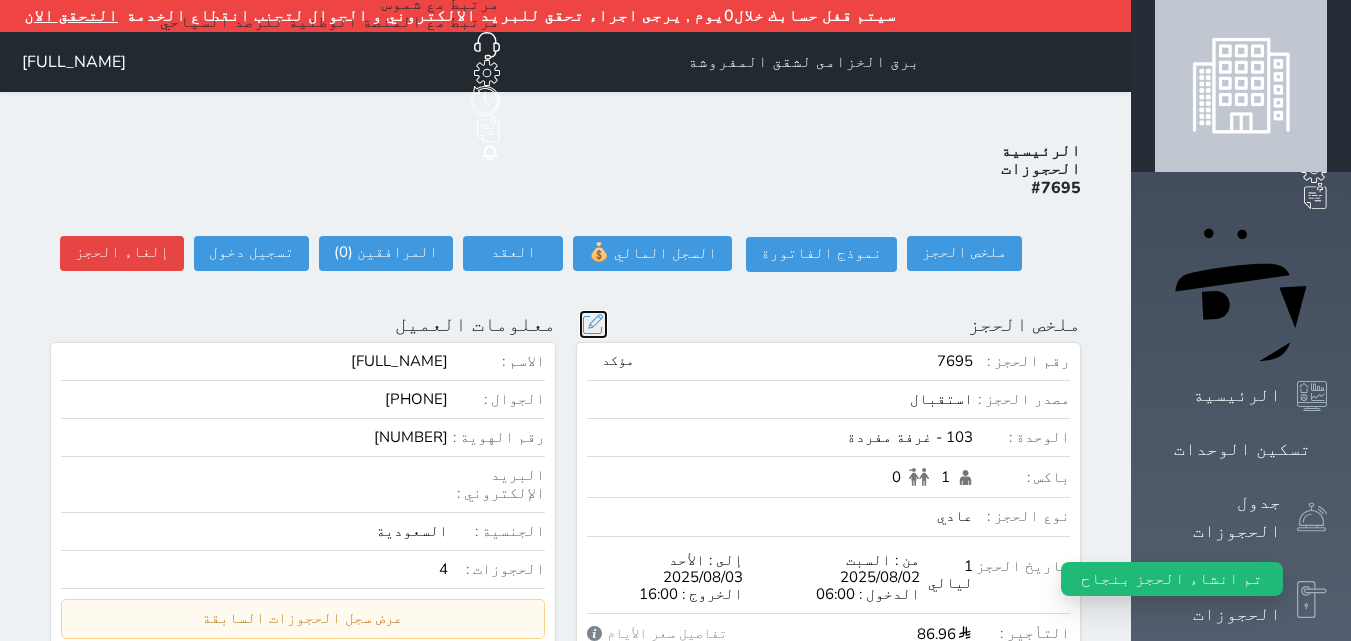 click at bounding box center [593, 324] 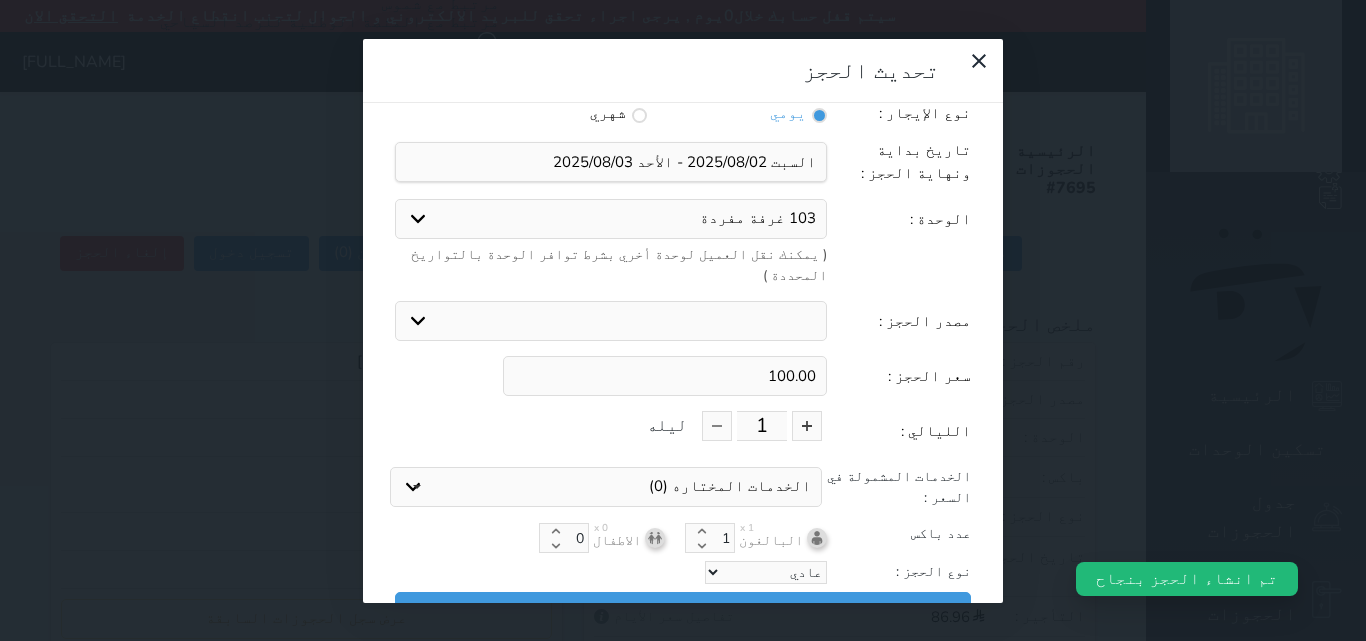 scroll, scrollTop: 45, scrollLeft: 0, axis: vertical 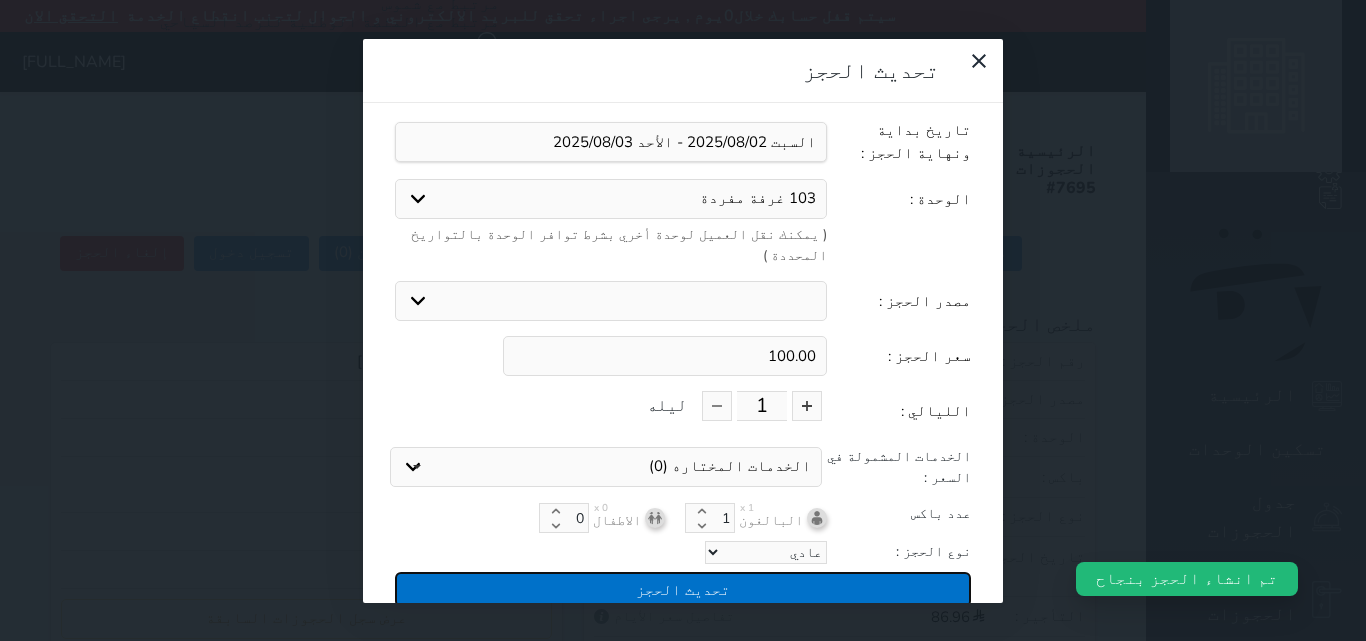 click on "تحديث الحجز" at bounding box center (683, 589) 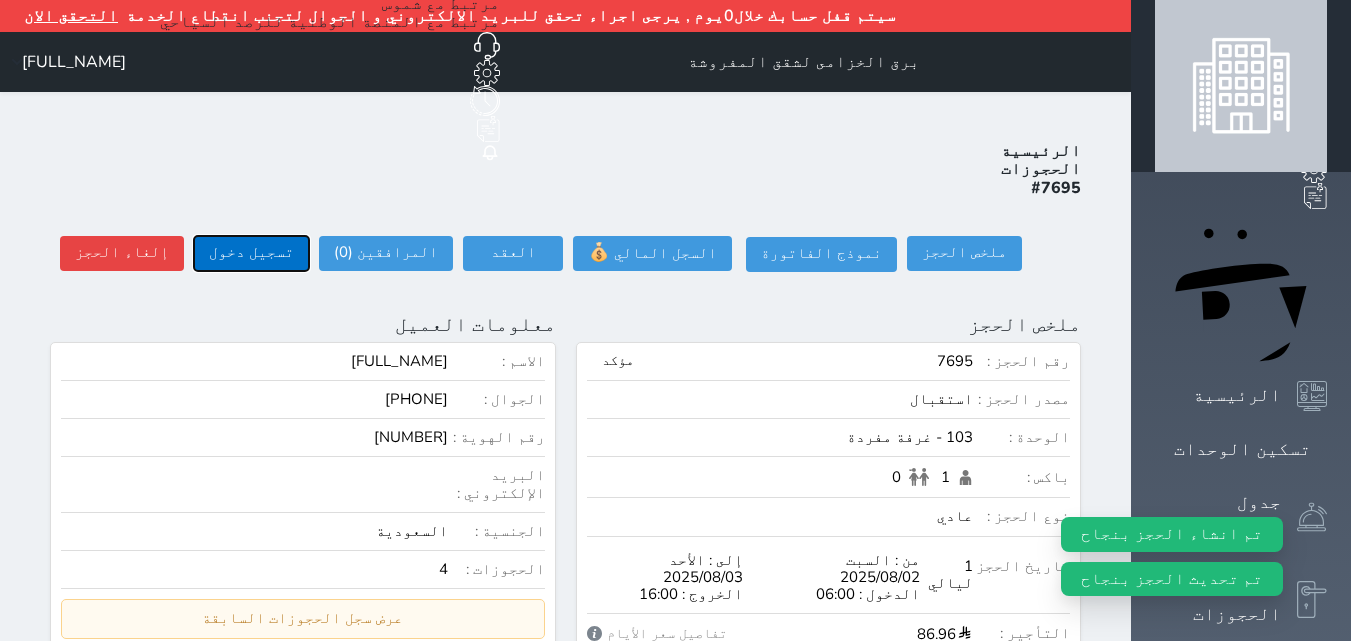 click on "تسجيل دخول" at bounding box center (251, 253) 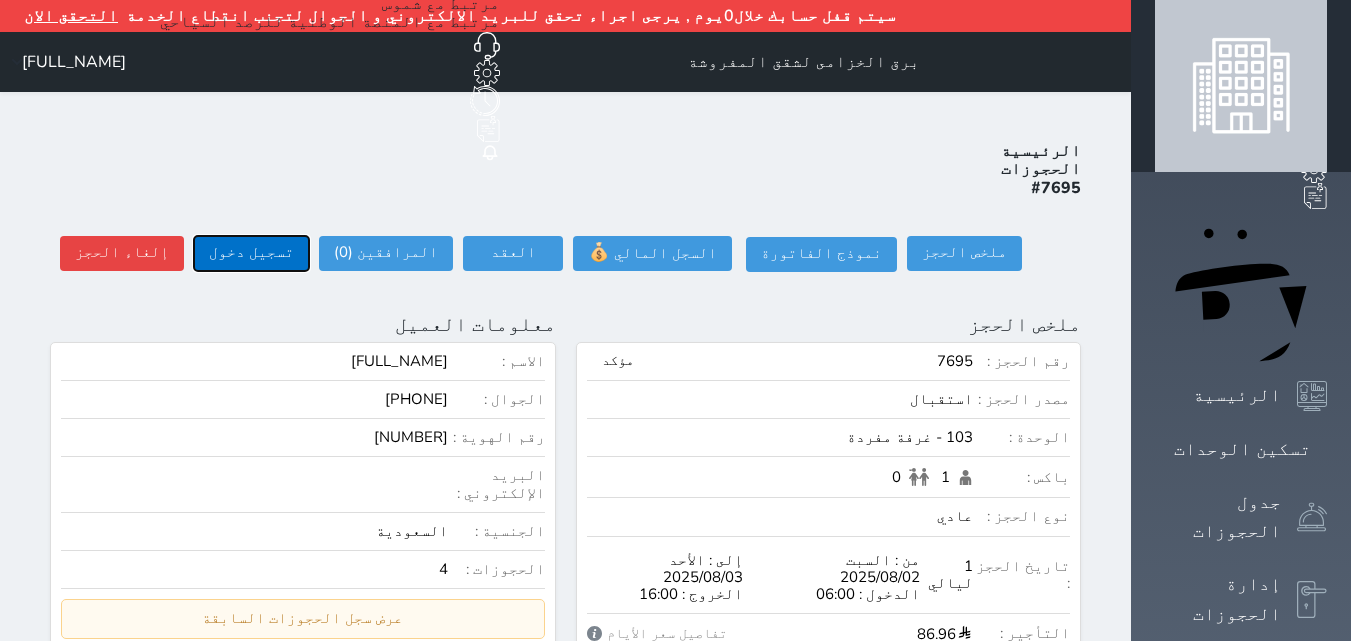 click on "تسجيل دخول" at bounding box center [251, 253] 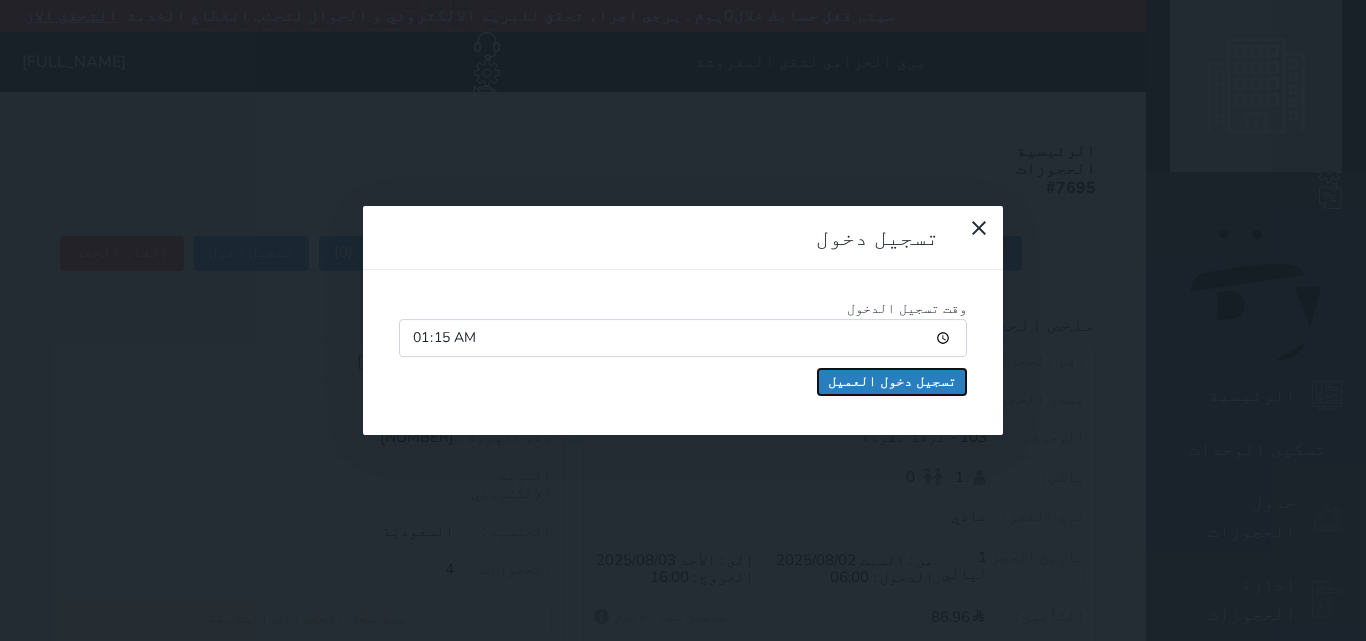 click on "تسجيل دخول العميل" at bounding box center [892, 382] 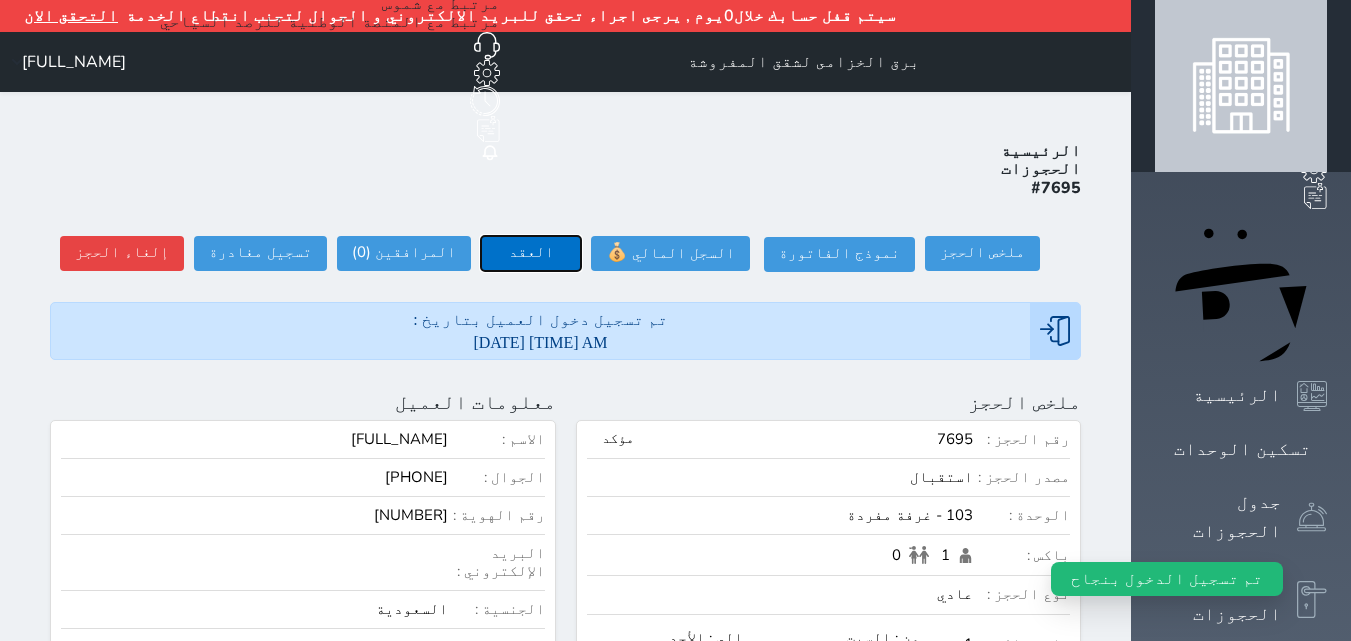 click on "العقد" at bounding box center (531, 253) 